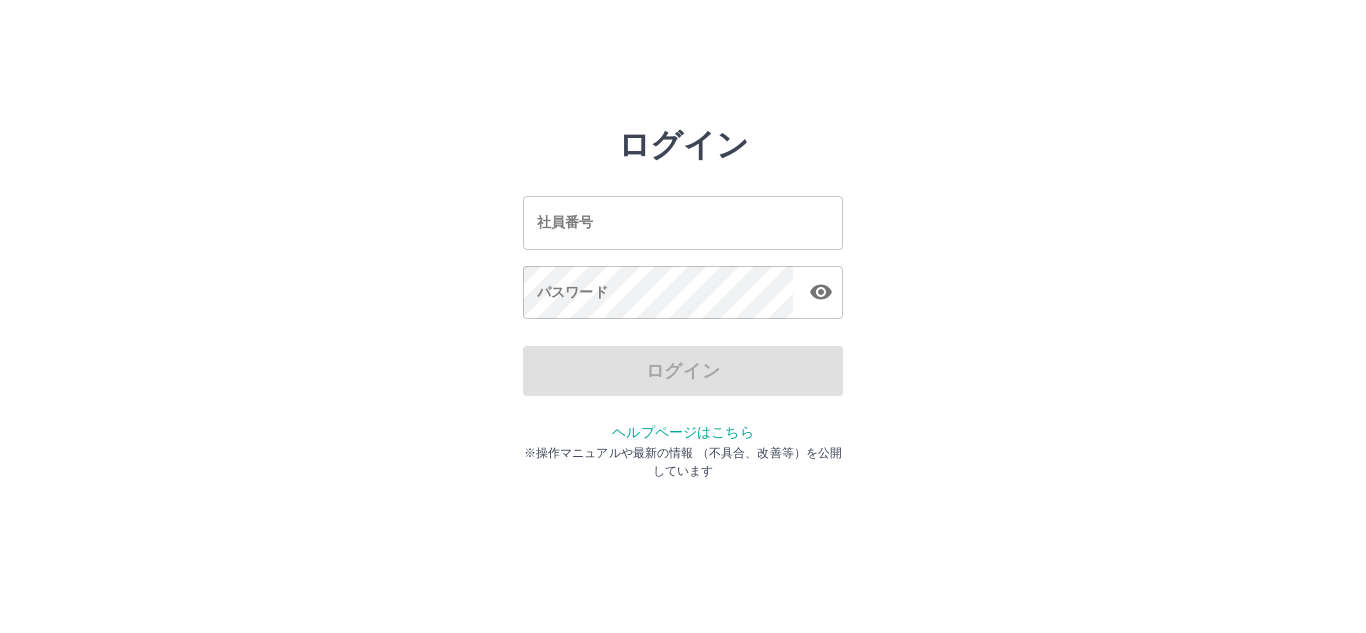 scroll, scrollTop: 0, scrollLeft: 0, axis: both 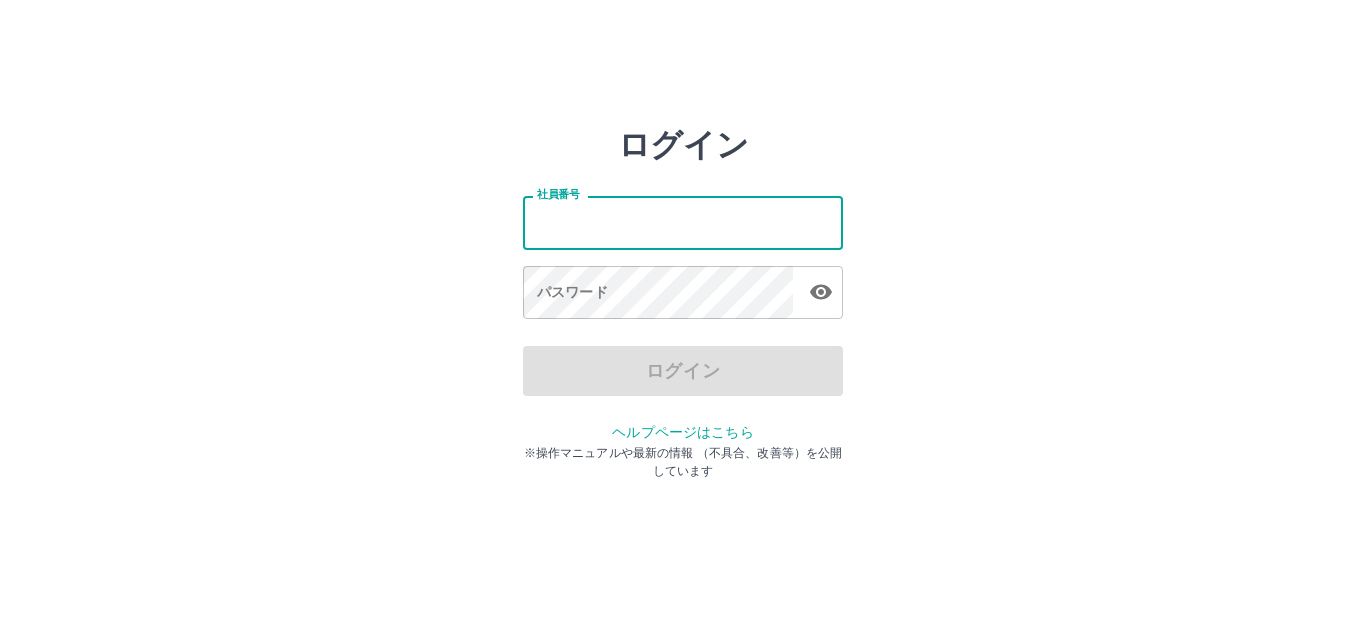 click on "社員番号" at bounding box center [683, 222] 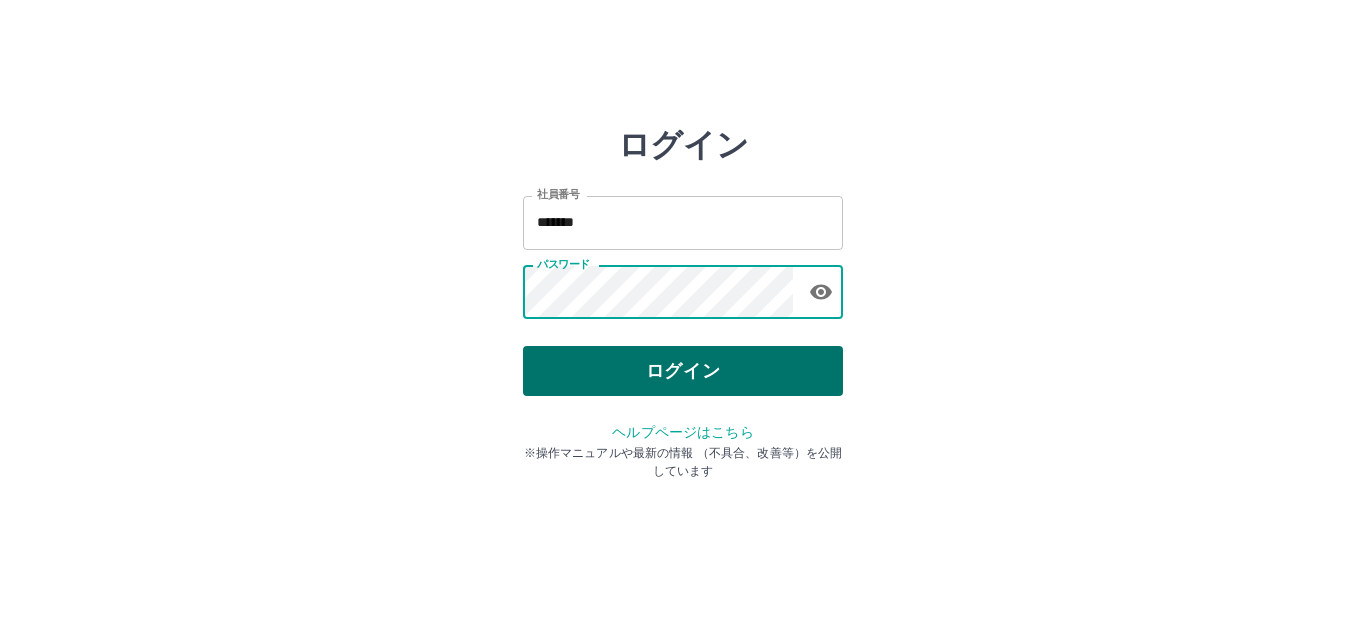 click on "ログイン" at bounding box center [683, 371] 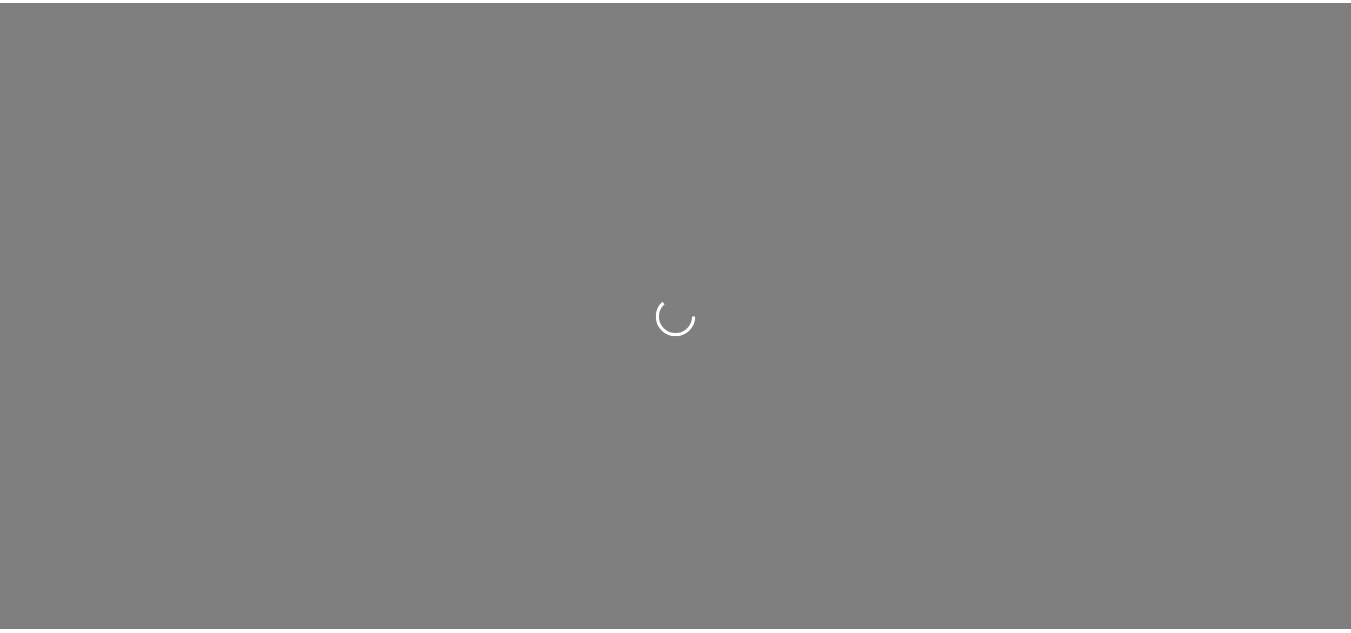 scroll, scrollTop: 0, scrollLeft: 0, axis: both 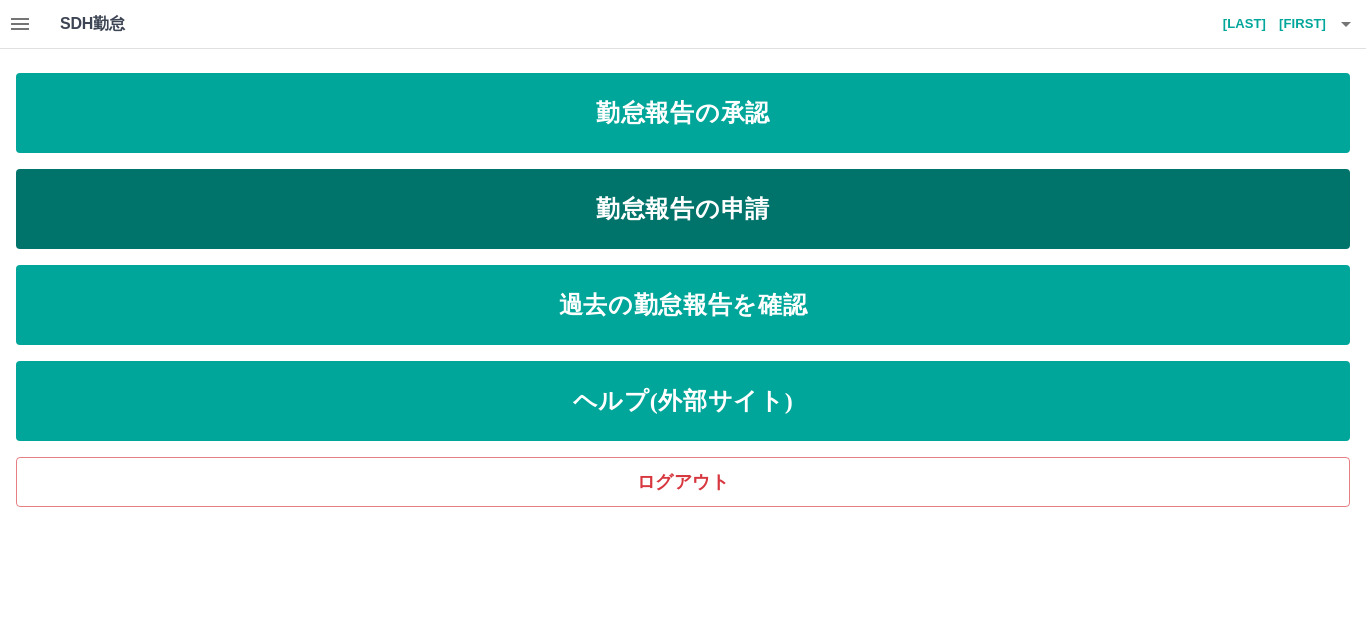 click on "勤怠報告の申請" at bounding box center [683, 209] 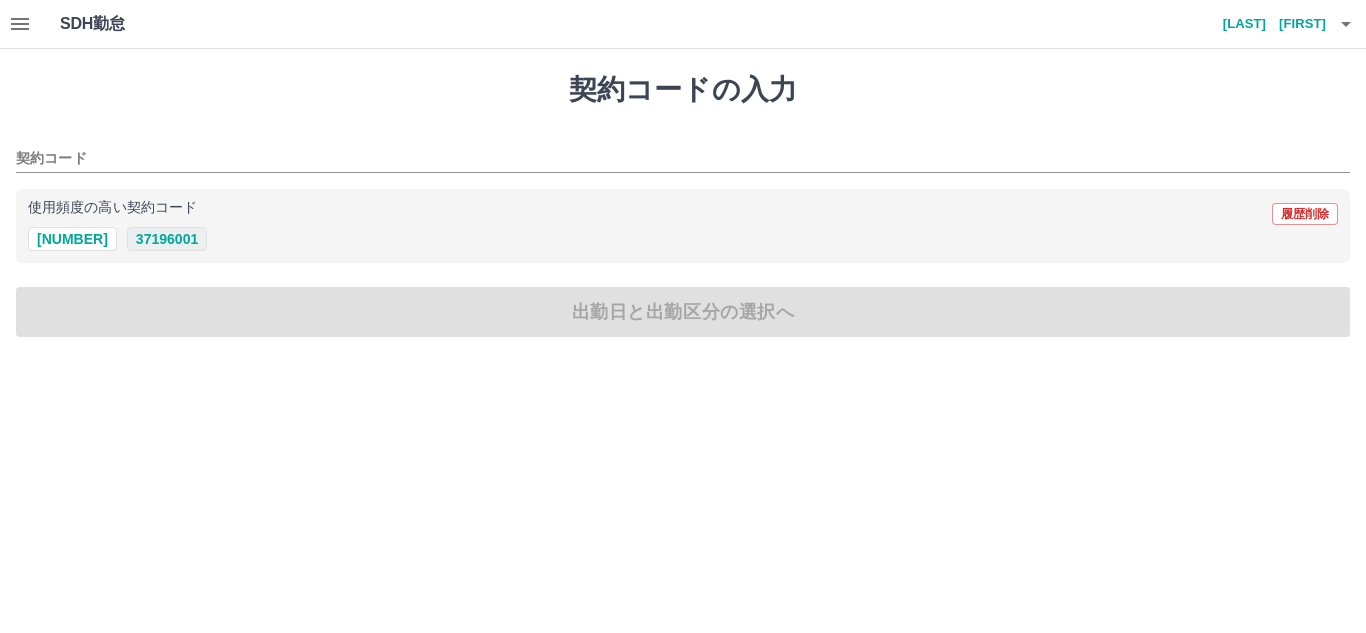 click on "37196001" at bounding box center (167, 239) 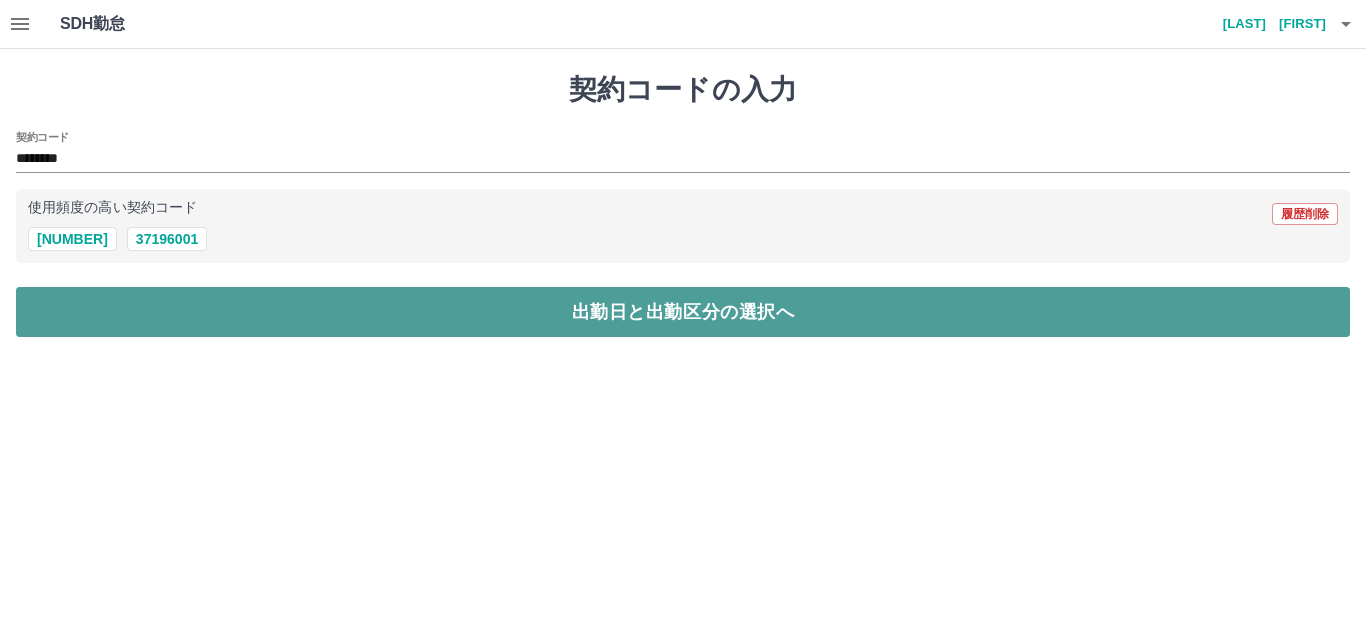 click on "出勤日と出勤区分の選択へ" at bounding box center (683, 312) 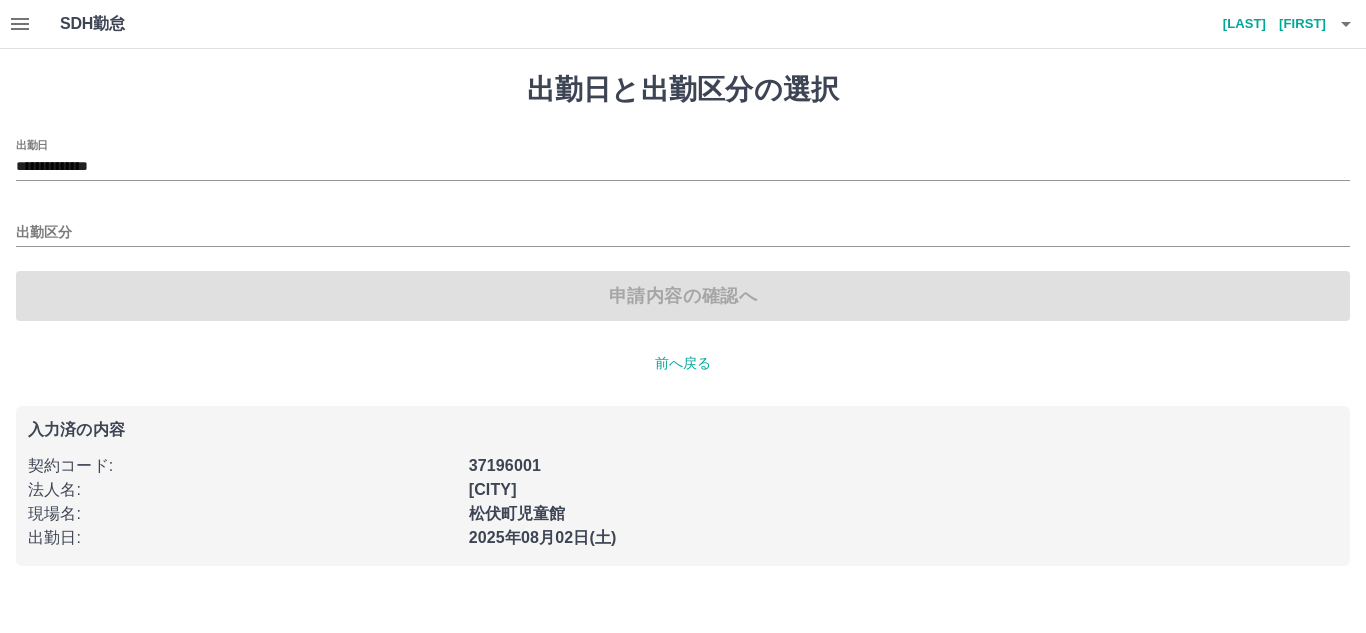 click on "出勤区分" at bounding box center [683, 226] 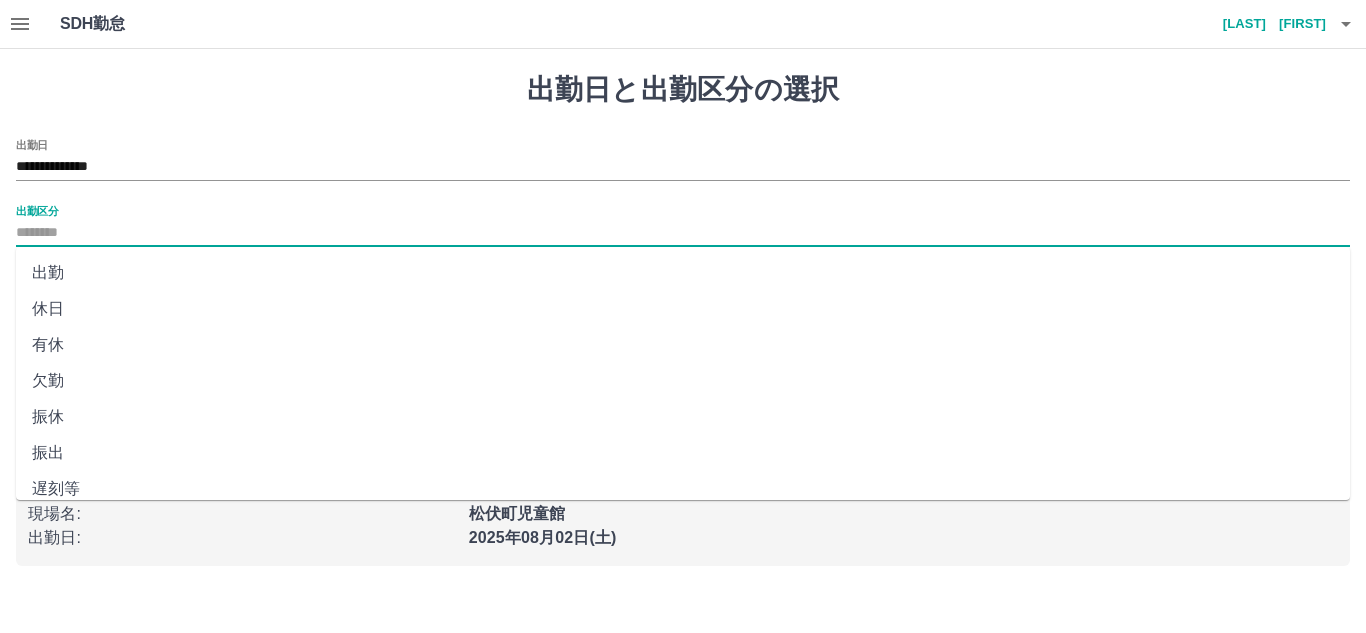 click on "出勤区分" at bounding box center (683, 233) 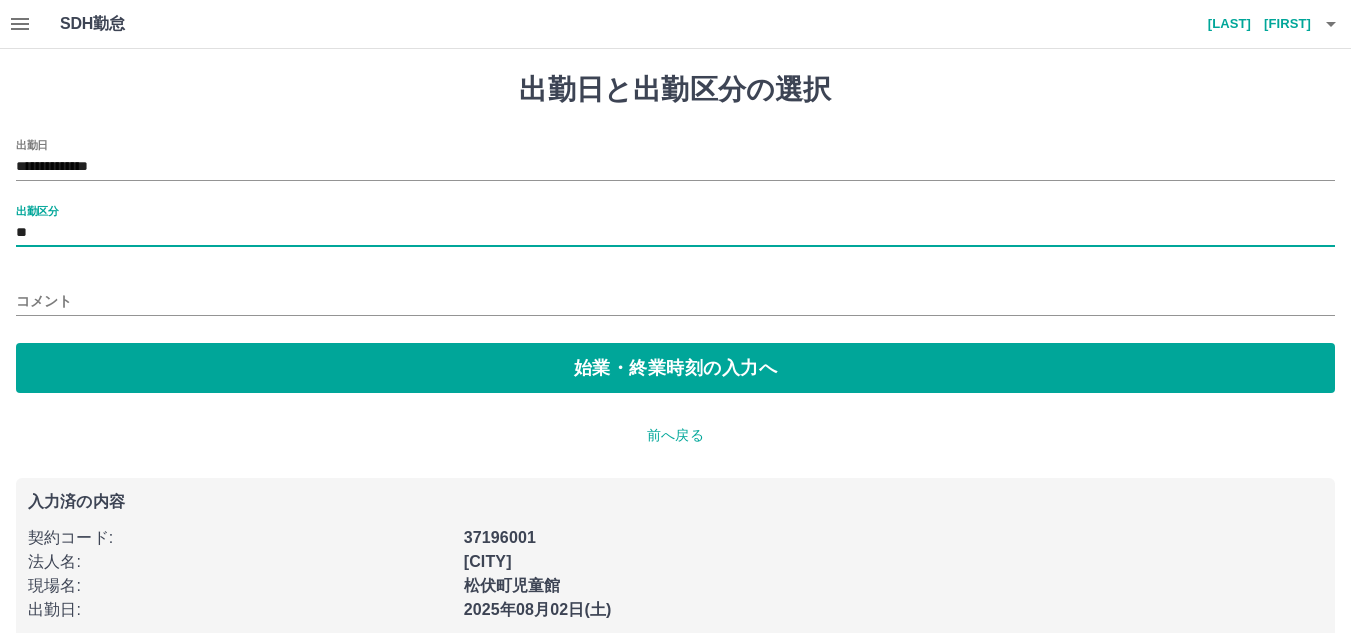 click on "コメント" at bounding box center [675, 301] 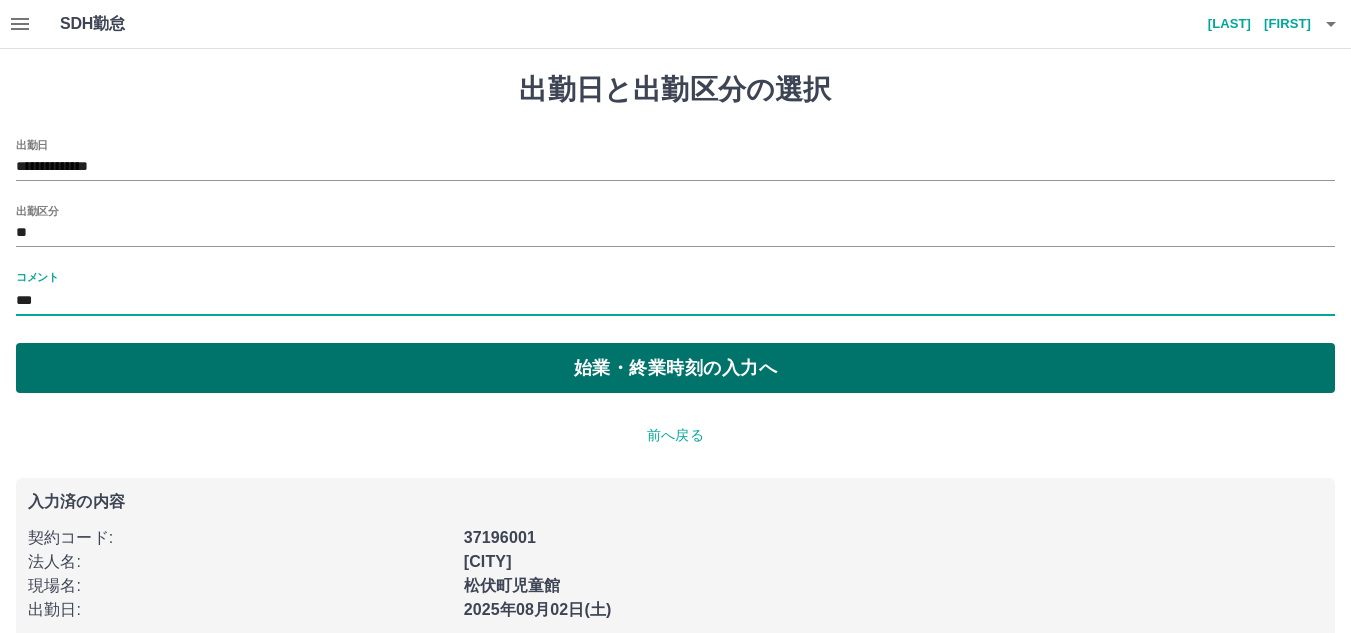 type on "***" 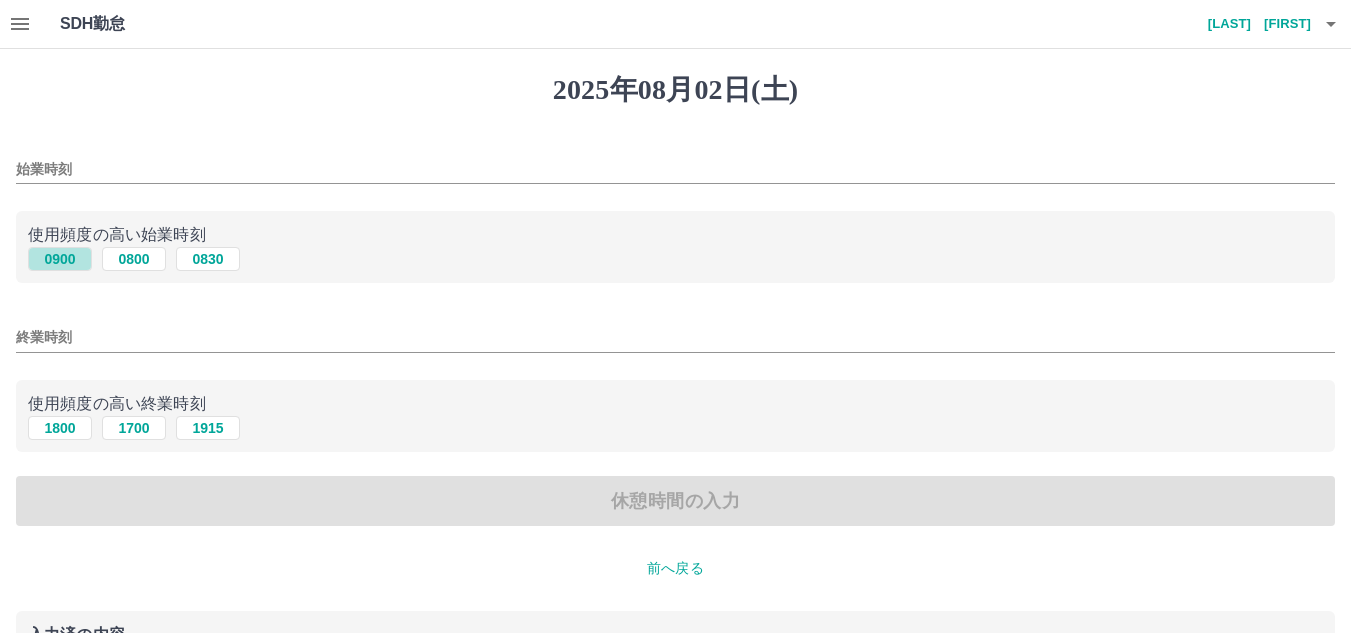 drag, startPoint x: 60, startPoint y: 257, endPoint x: 61, endPoint y: 341, distance: 84.00595 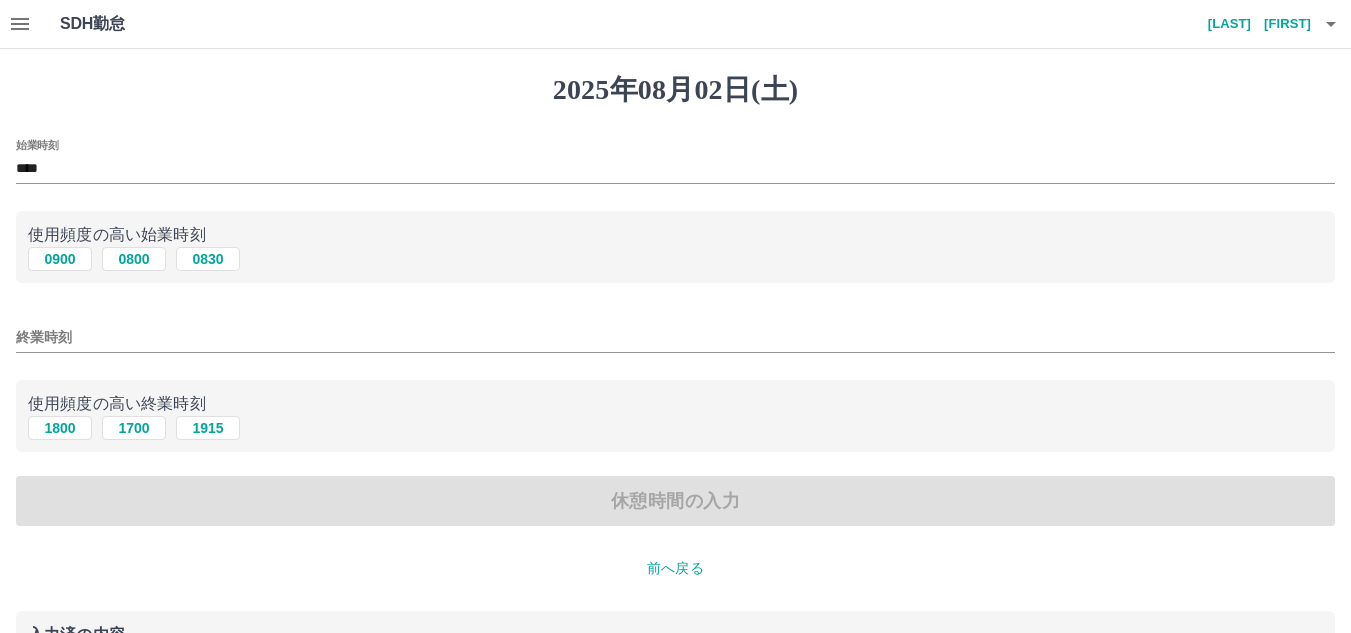 click on "1800" at bounding box center [60, 428] 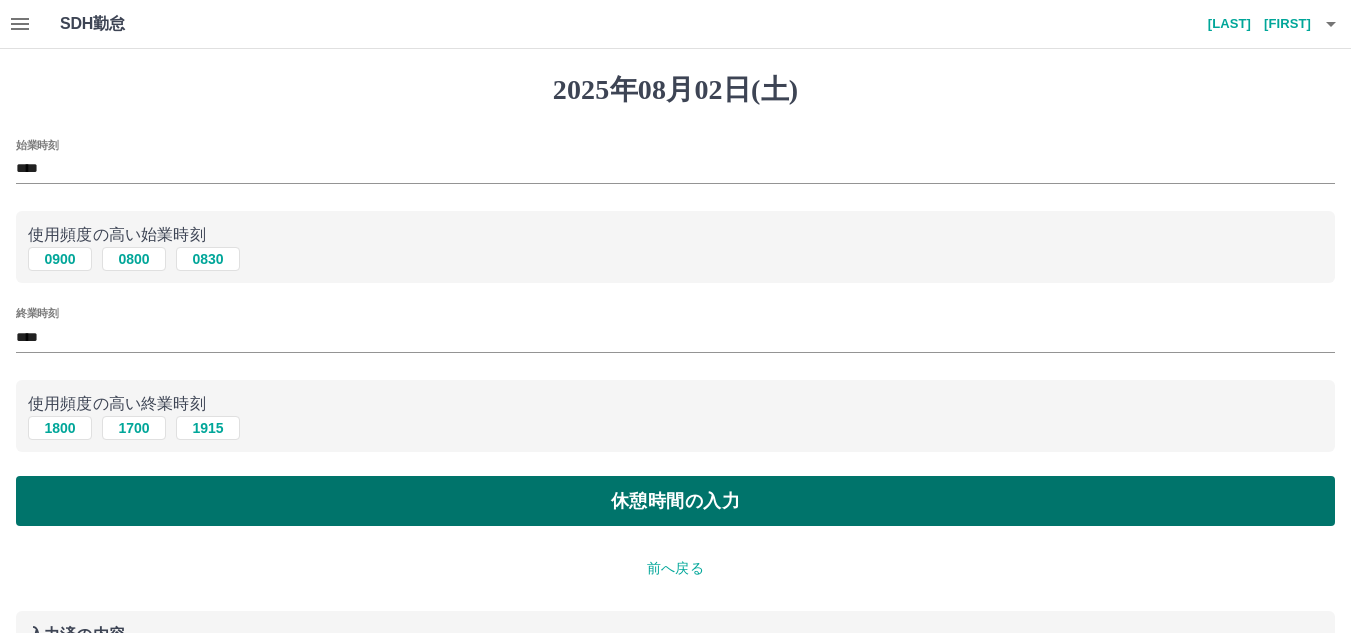 click on "休憩時間の入力" at bounding box center [675, 501] 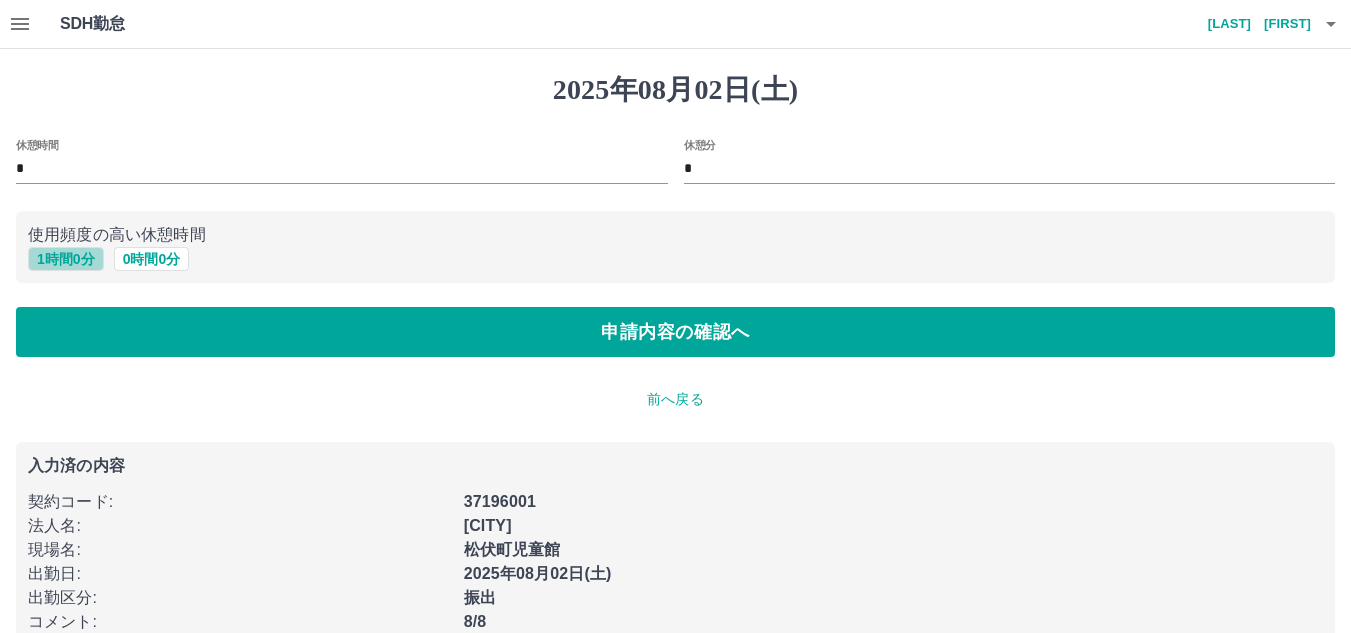 click on "1 時間 0 分" at bounding box center [66, 259] 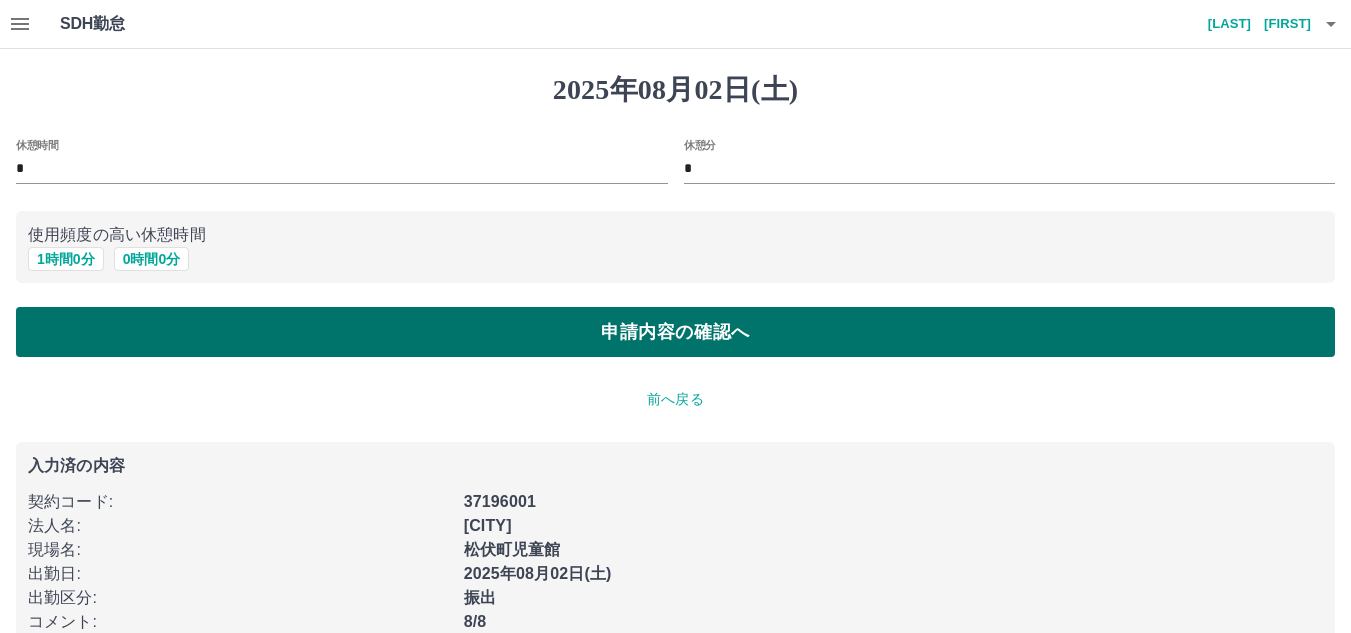 click on "申請内容の確認へ" at bounding box center [675, 332] 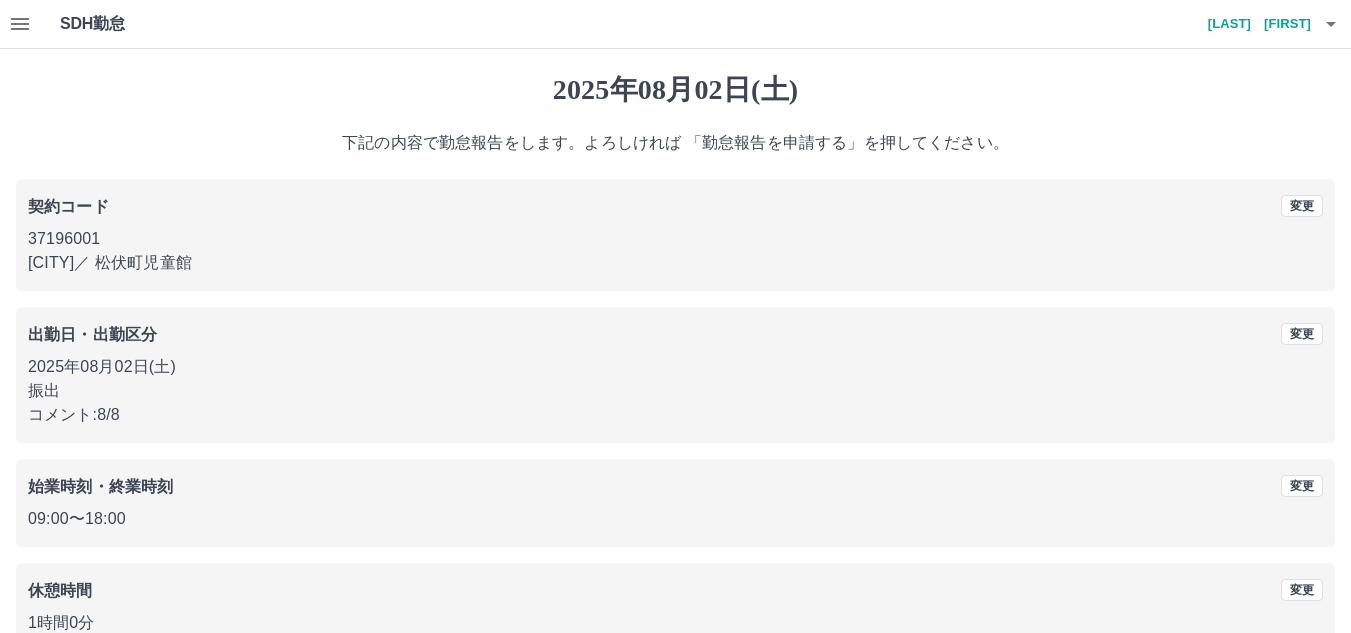 scroll, scrollTop: 116, scrollLeft: 0, axis: vertical 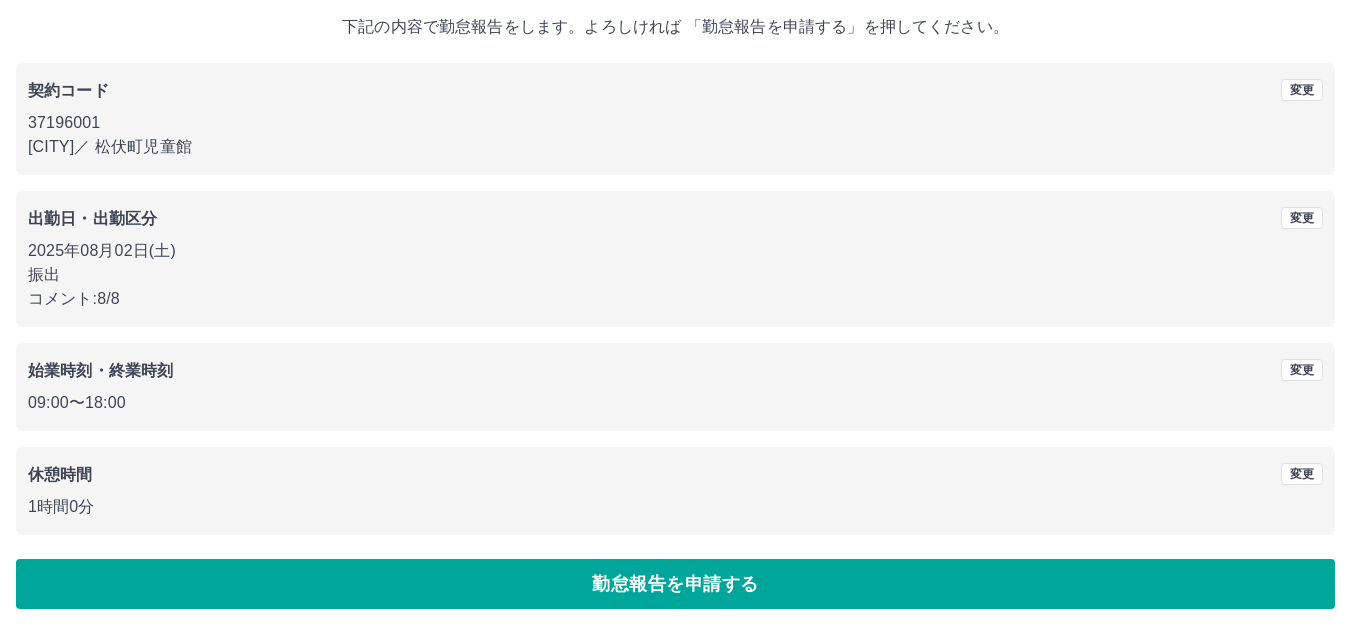 click on "勤怠報告を申請する" at bounding box center (675, 584) 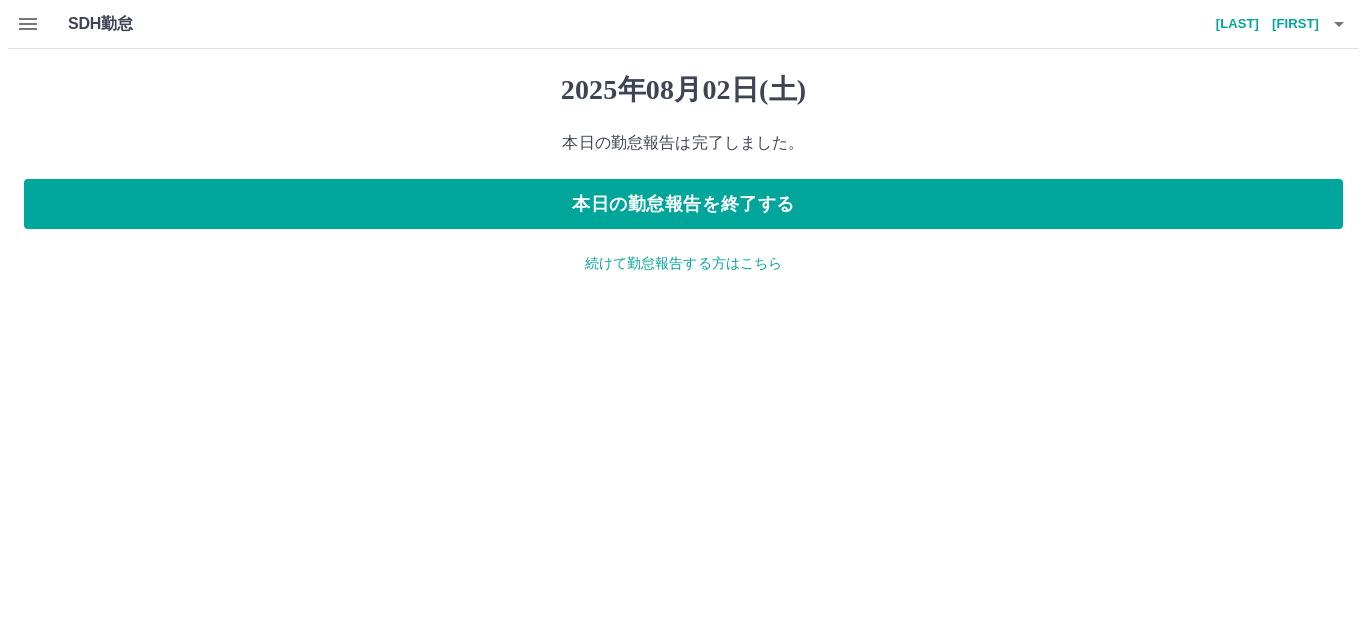 scroll, scrollTop: 0, scrollLeft: 0, axis: both 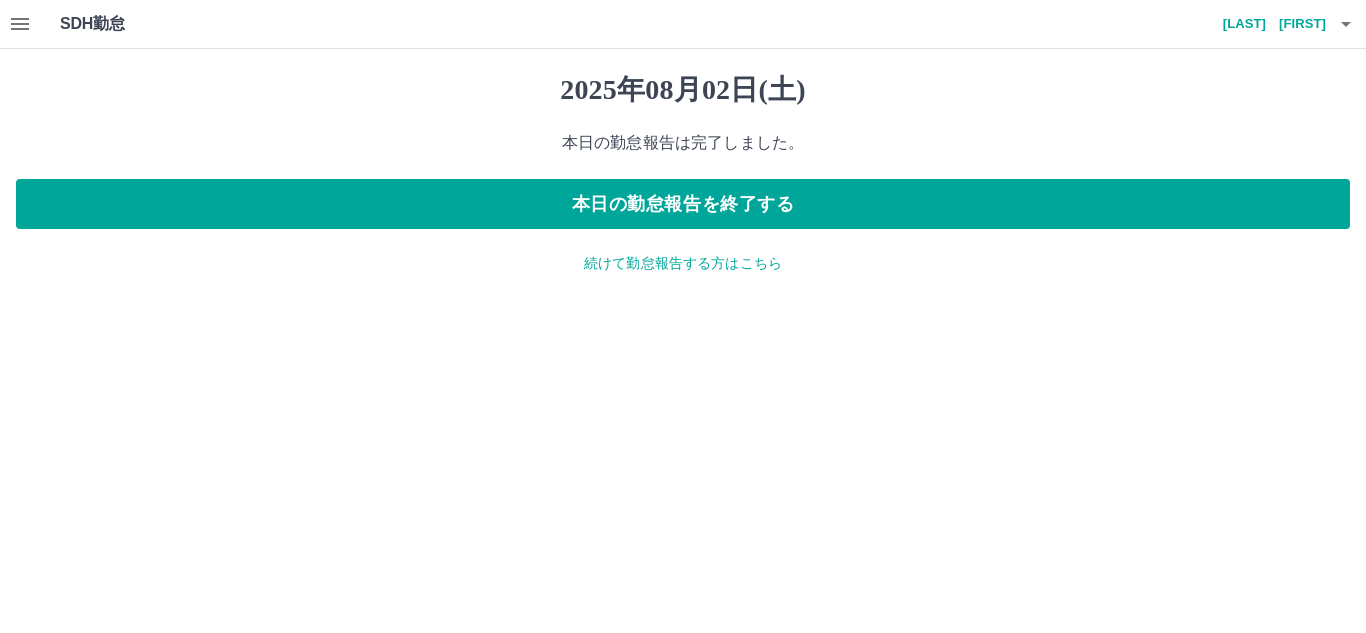 click on "続けて勤怠報告する方はこちら" at bounding box center [683, 263] 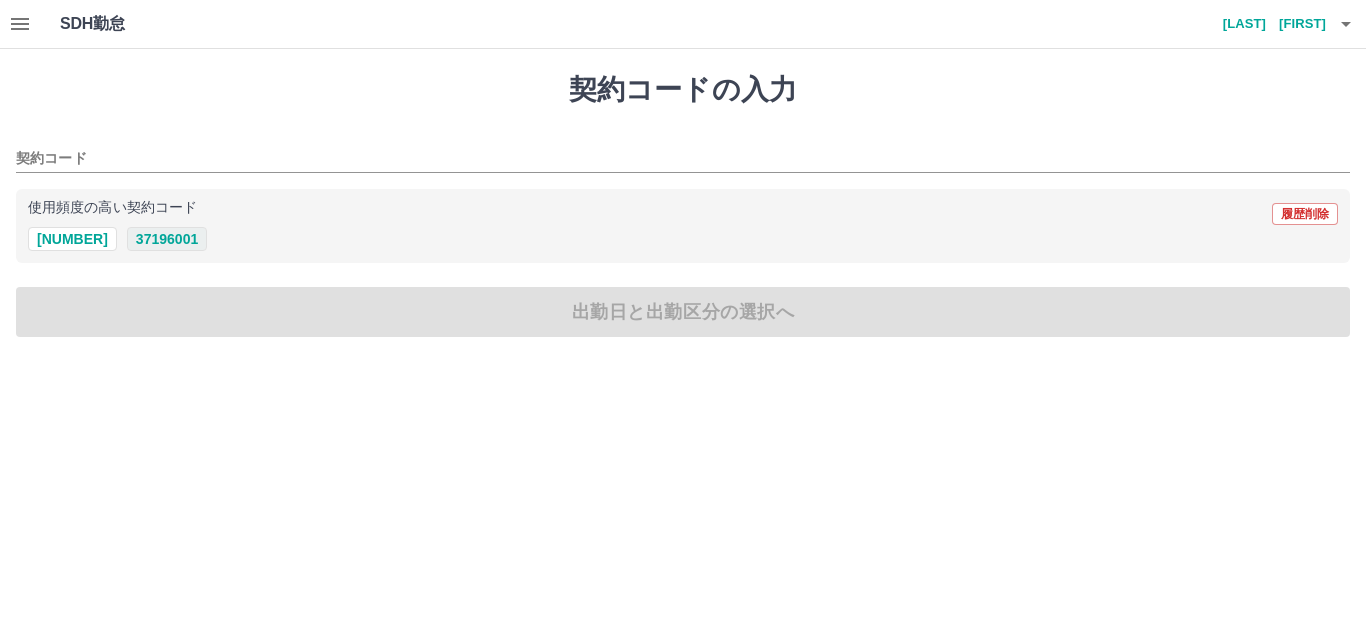 click on "37196001" at bounding box center [167, 239] 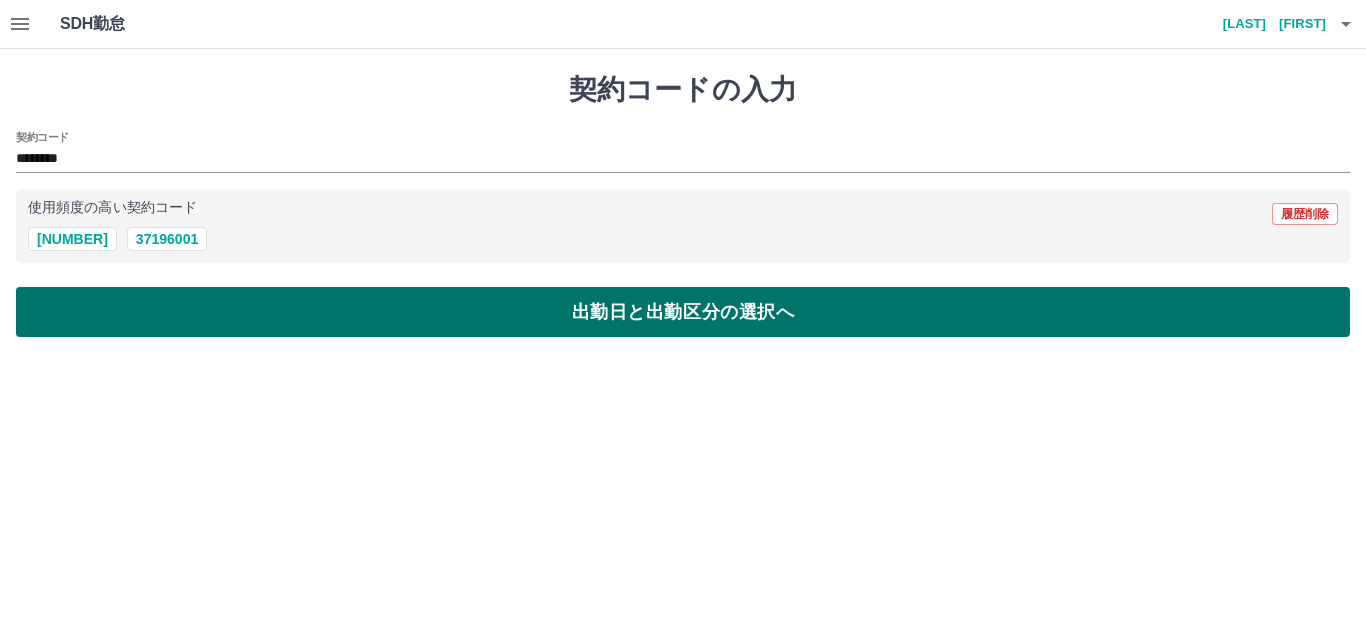 click on "出勤日と出勤区分の選択へ" at bounding box center [683, 312] 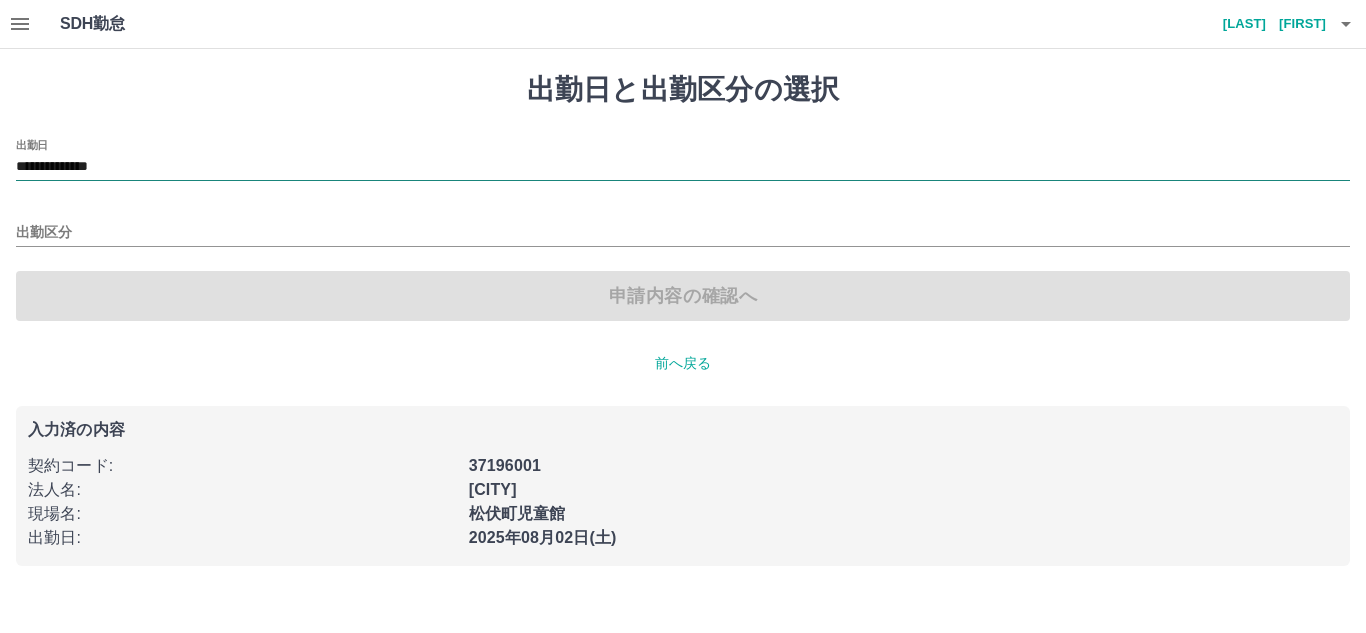 click on "**********" at bounding box center (683, 167) 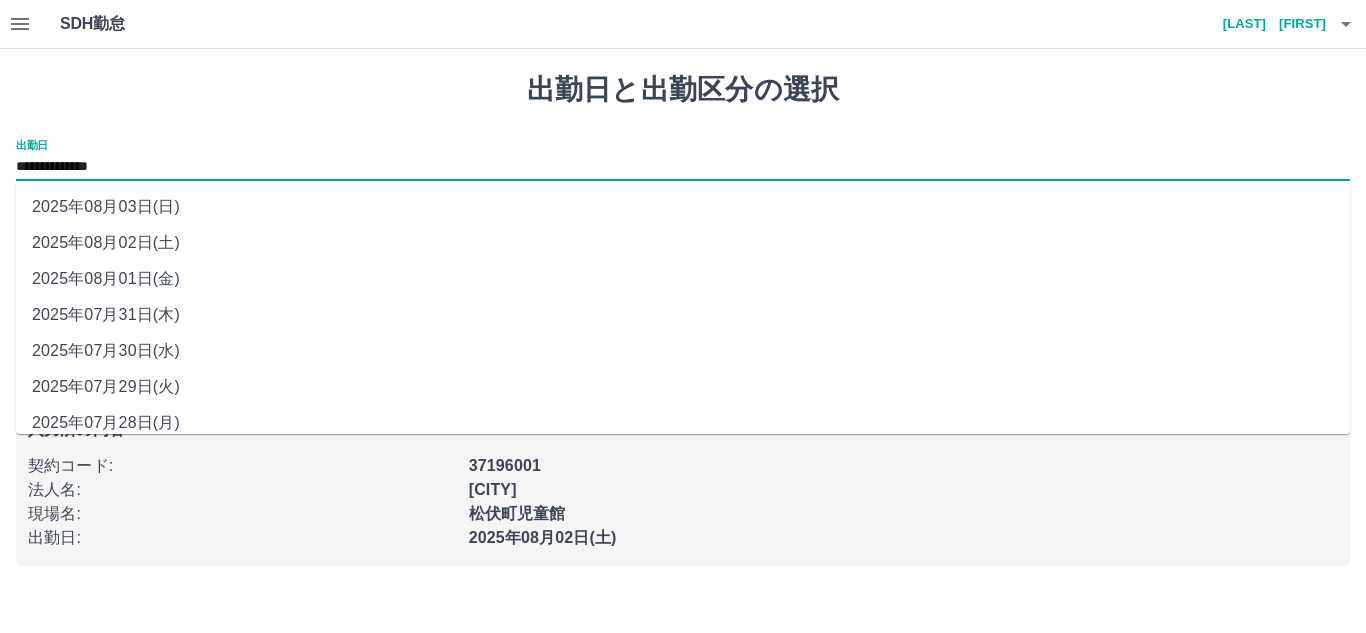 click on "2025年08月03日(日)" at bounding box center [683, 207] 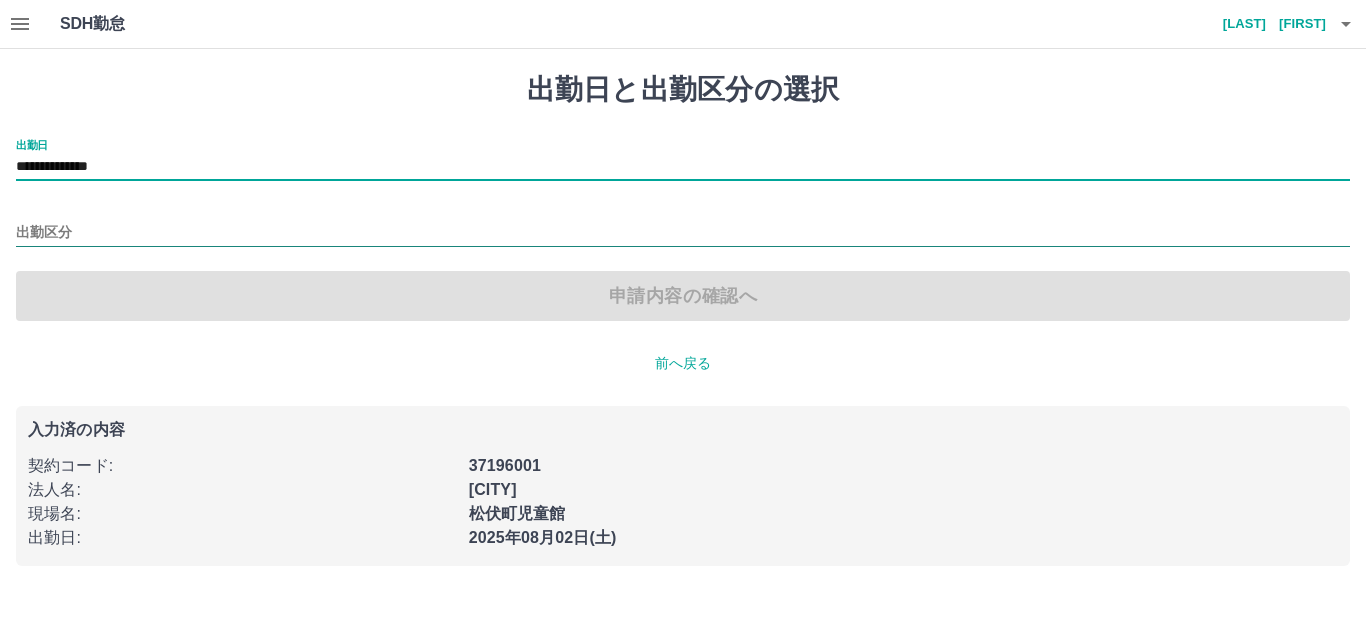 click on "出勤区分" at bounding box center (683, 233) 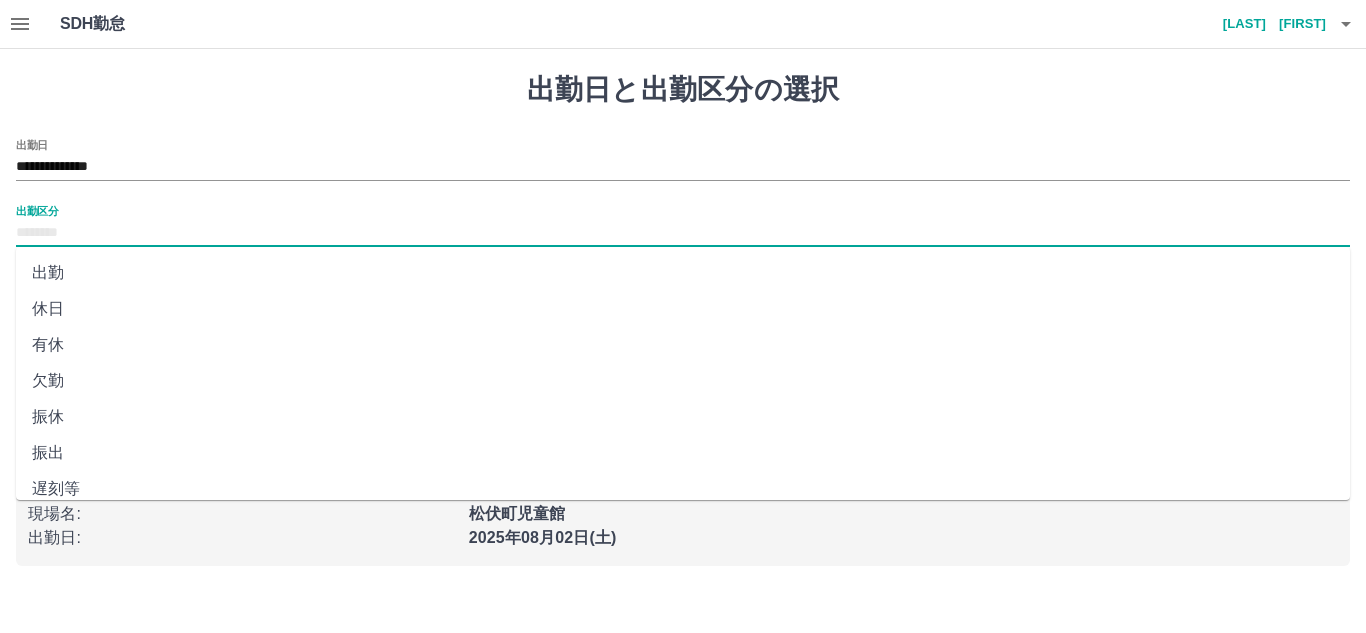 click on "休日" at bounding box center (683, 309) 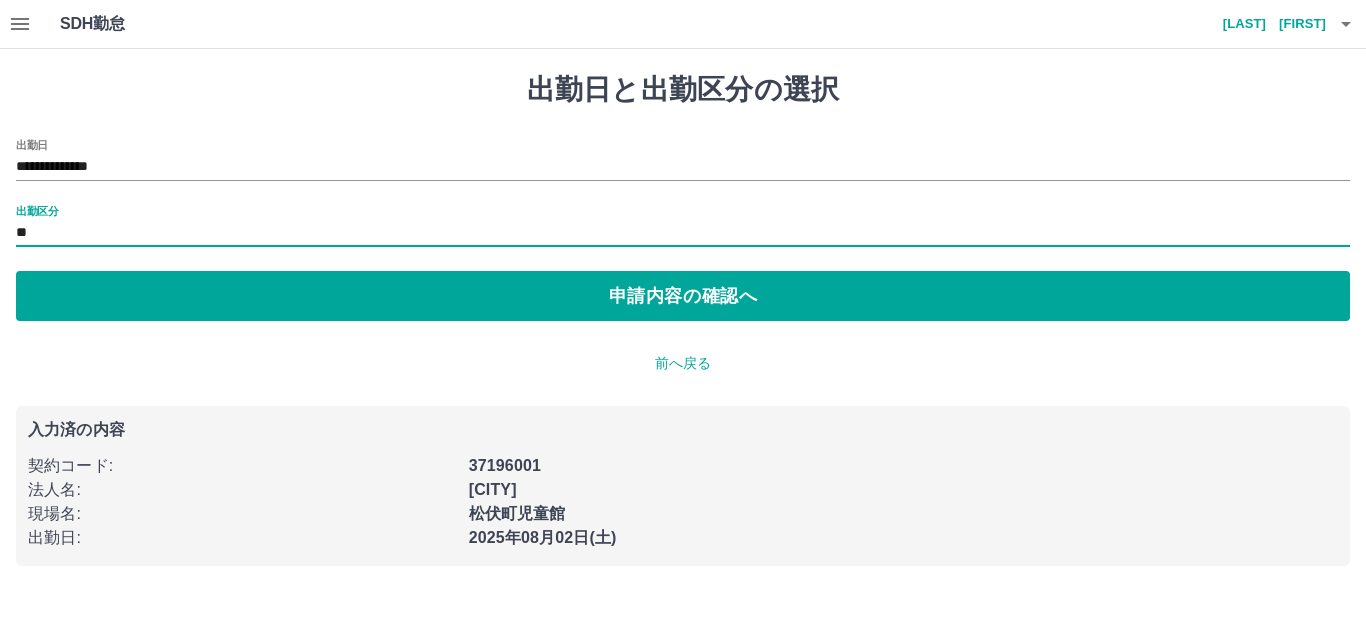 click on "**" at bounding box center (683, 233) 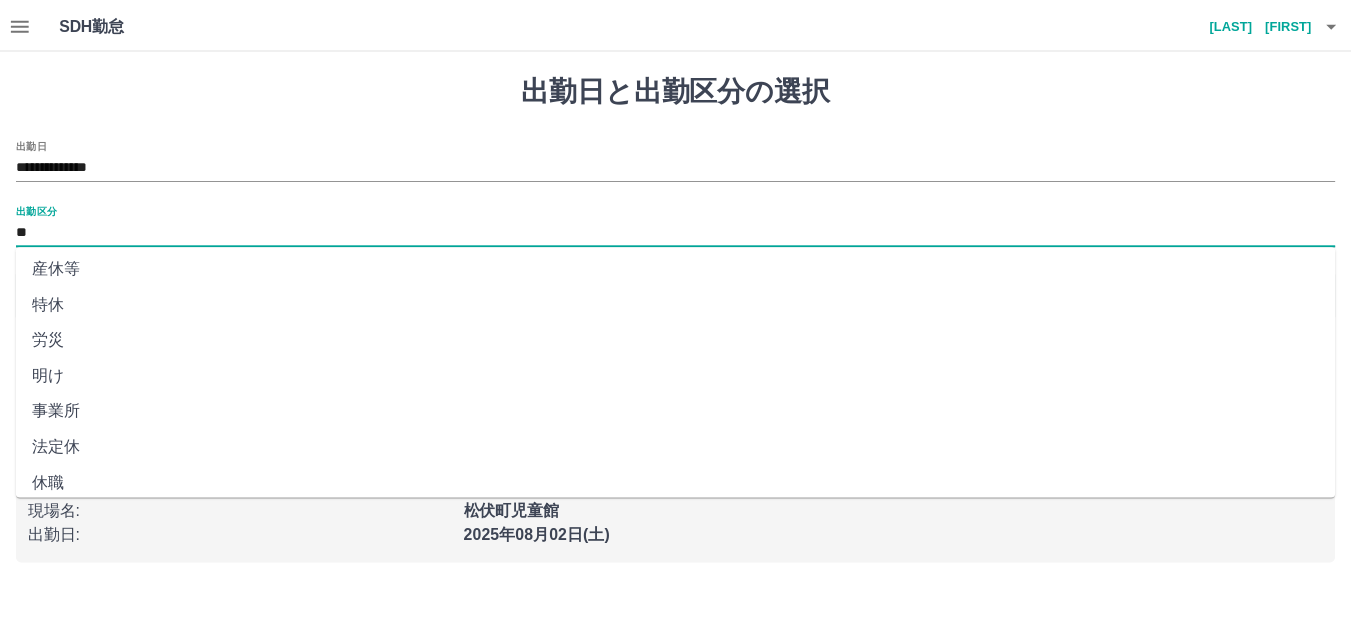 scroll, scrollTop: 411, scrollLeft: 0, axis: vertical 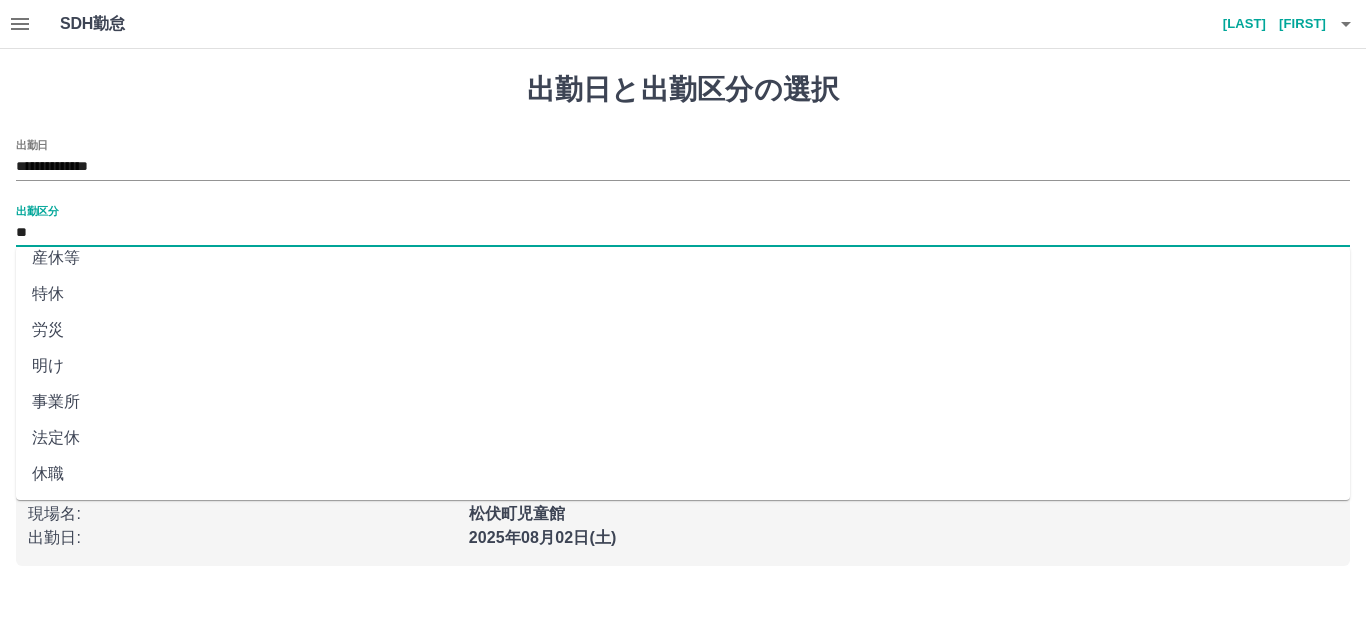 click on "法定休" at bounding box center [683, 438] 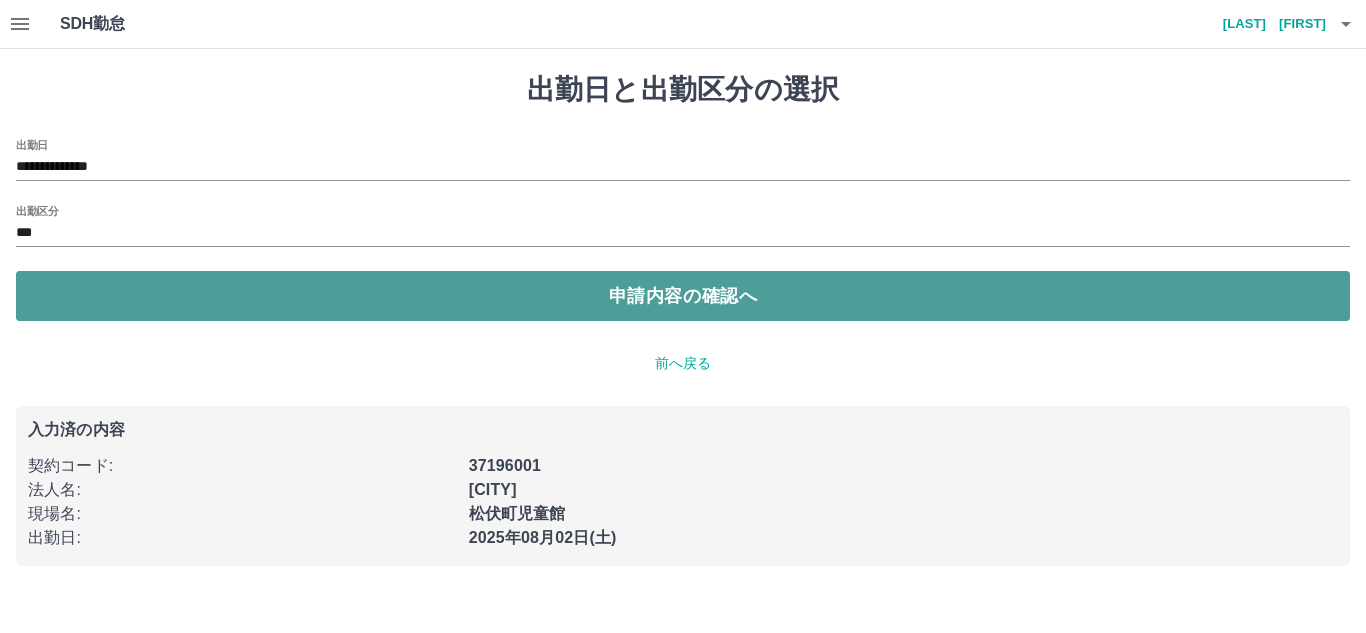 click on "申請内容の確認へ" at bounding box center [683, 296] 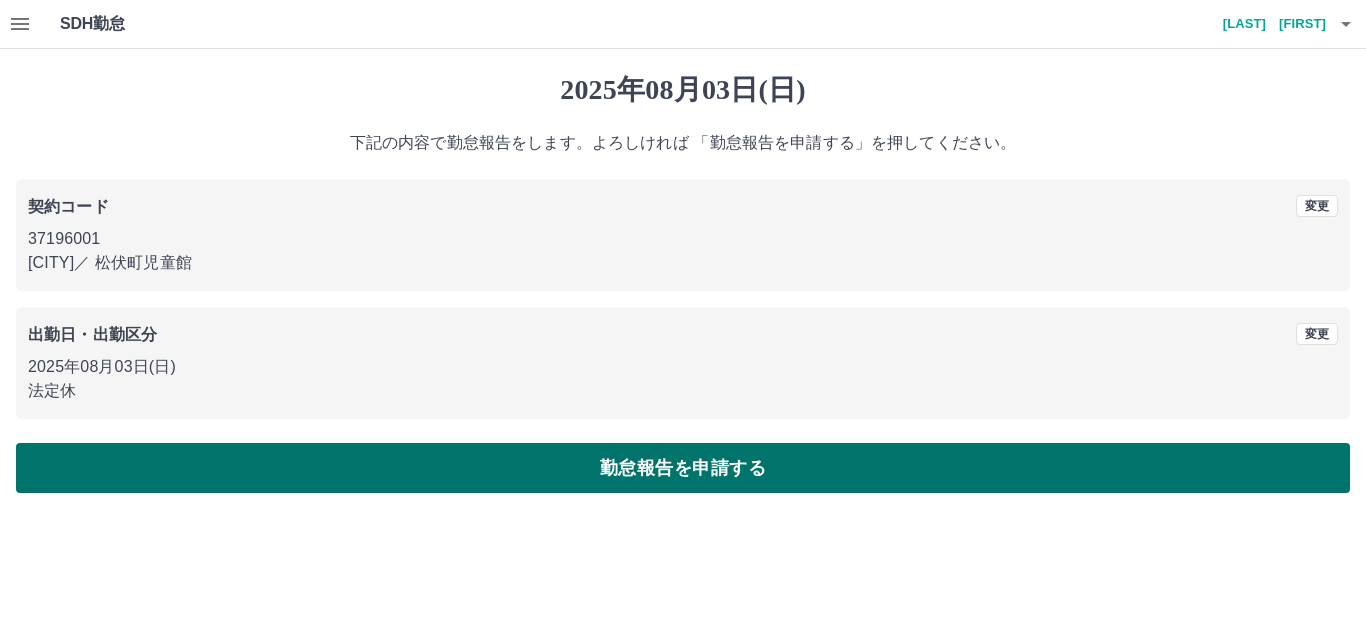 click on "勤怠報告を申請する" at bounding box center [683, 468] 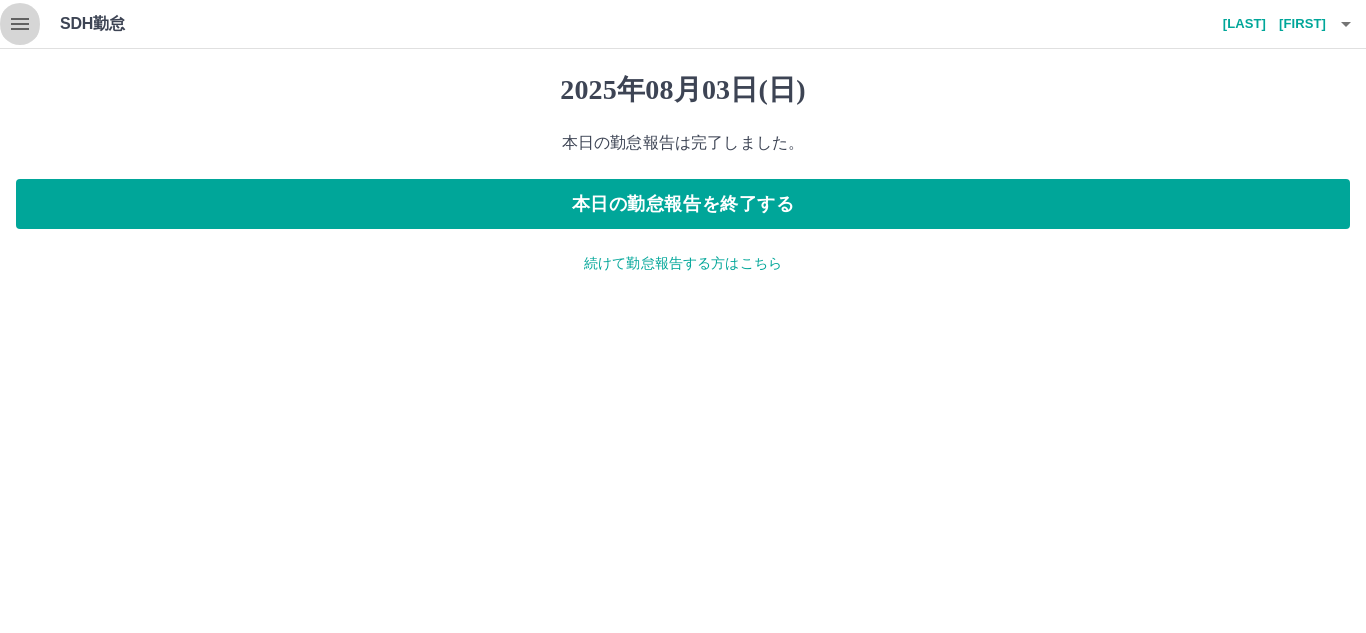 click 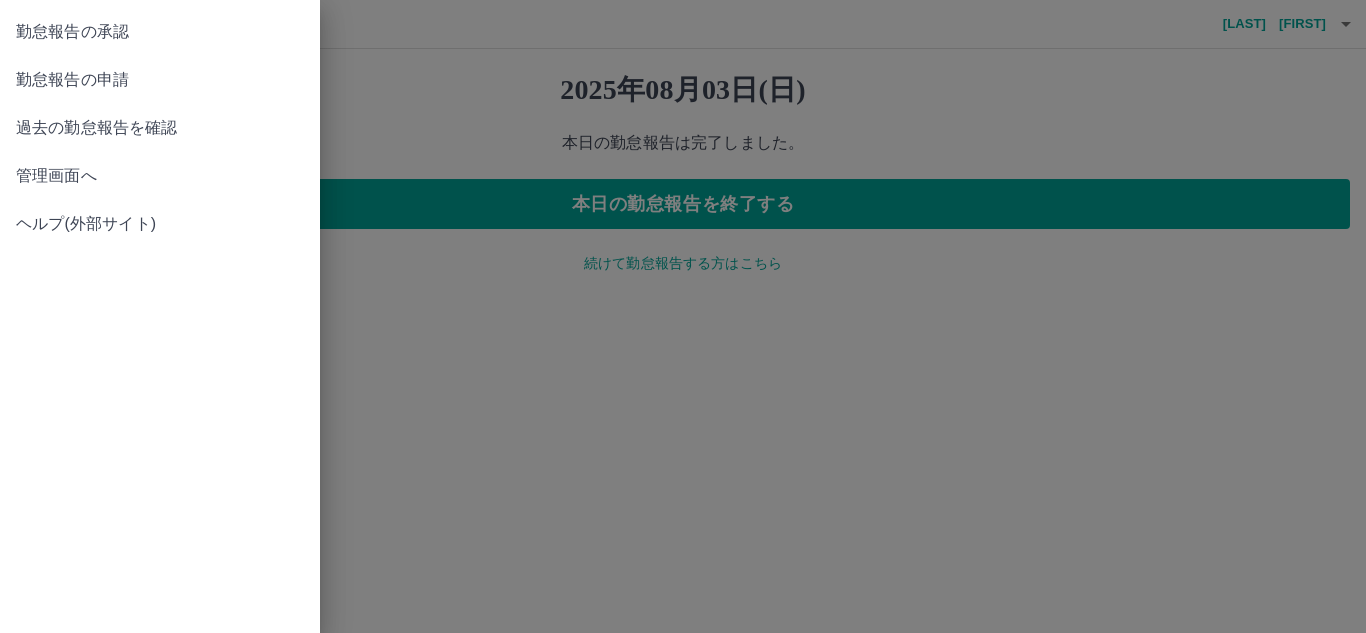 click on "勤怠報告の承認" at bounding box center [160, 32] 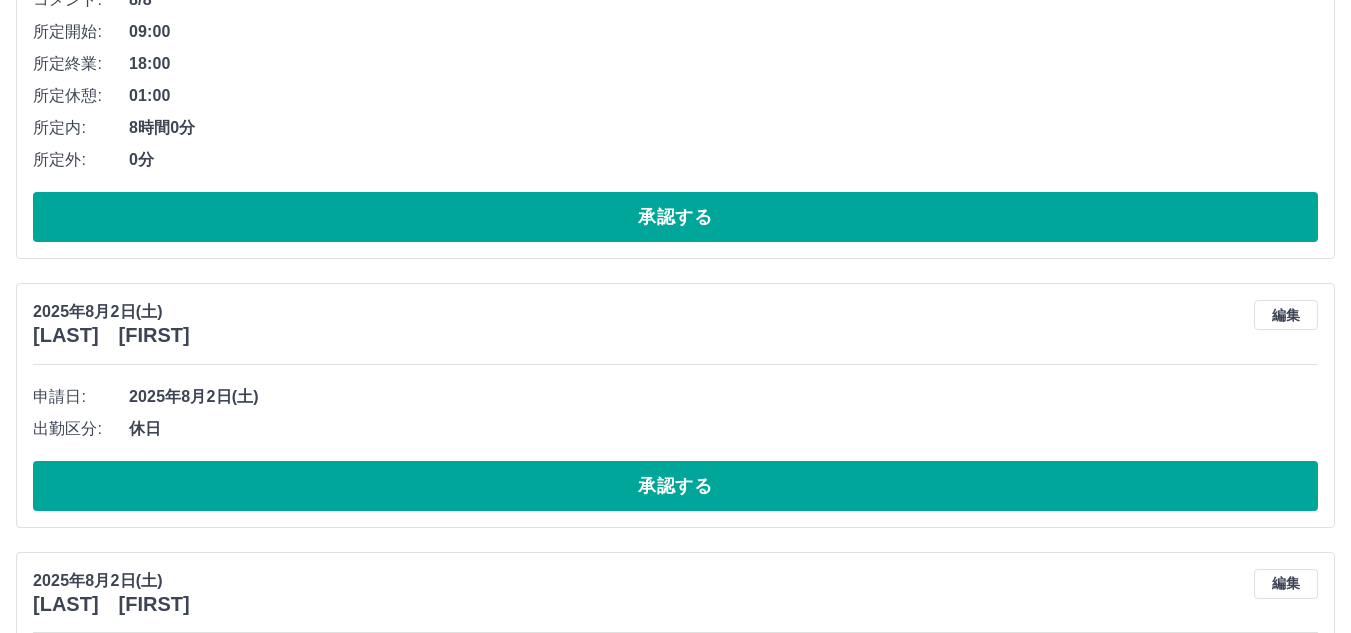 scroll, scrollTop: 800, scrollLeft: 0, axis: vertical 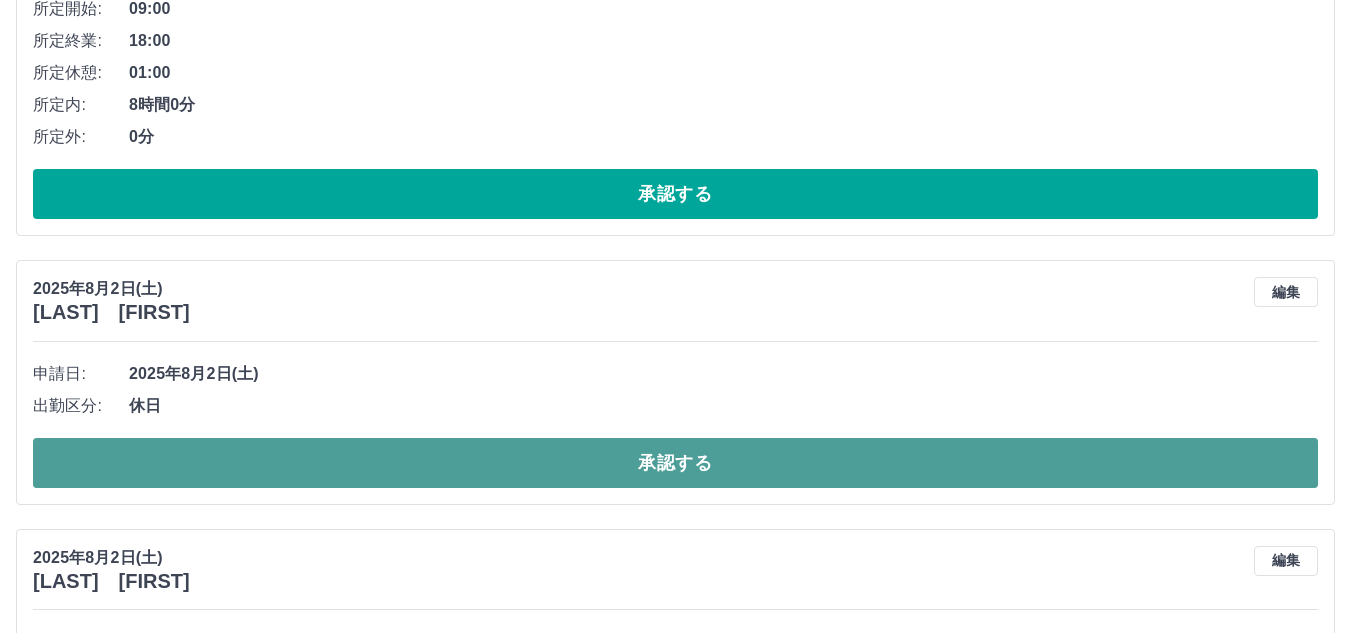 click on "承認する" at bounding box center (675, 463) 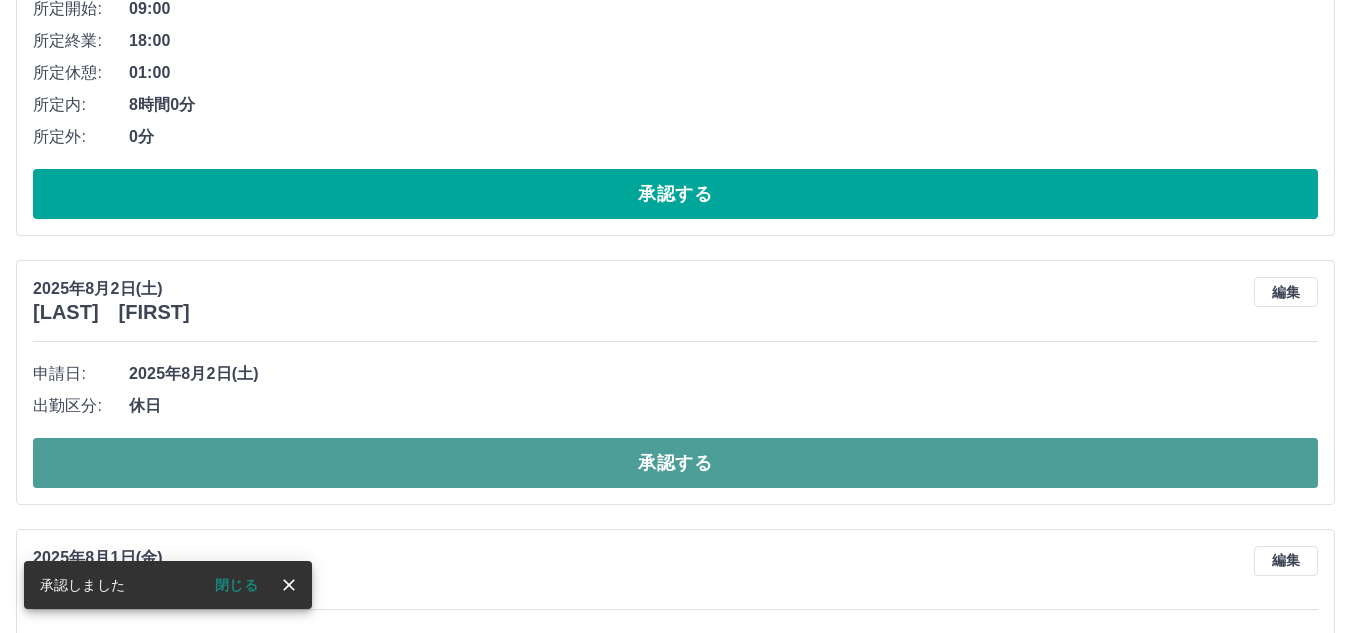 click on "承認する" at bounding box center (675, 463) 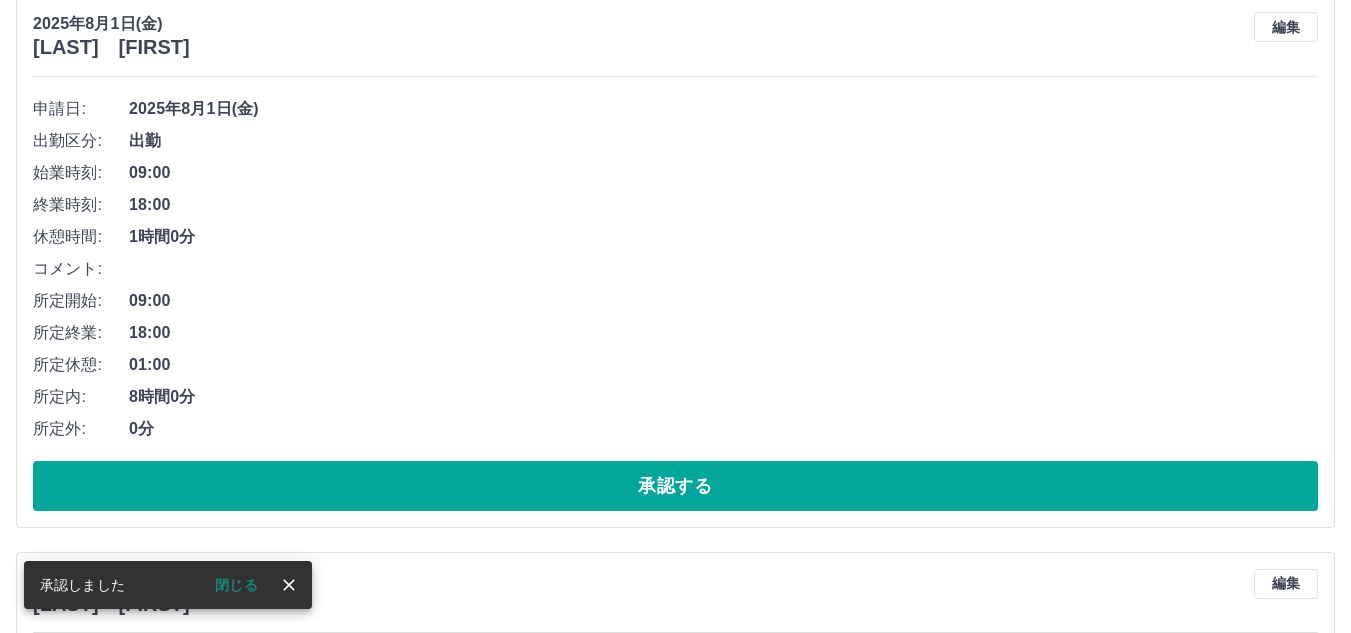 scroll, scrollTop: 1100, scrollLeft: 0, axis: vertical 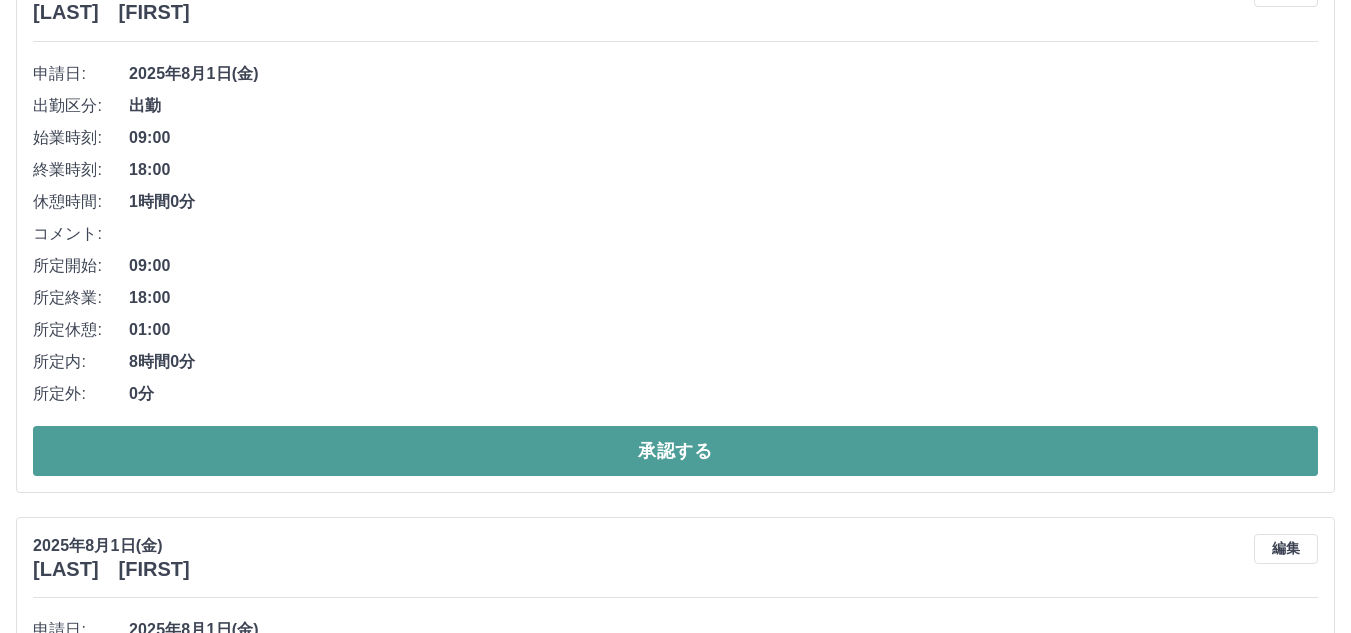 click on "承認する" at bounding box center [675, 451] 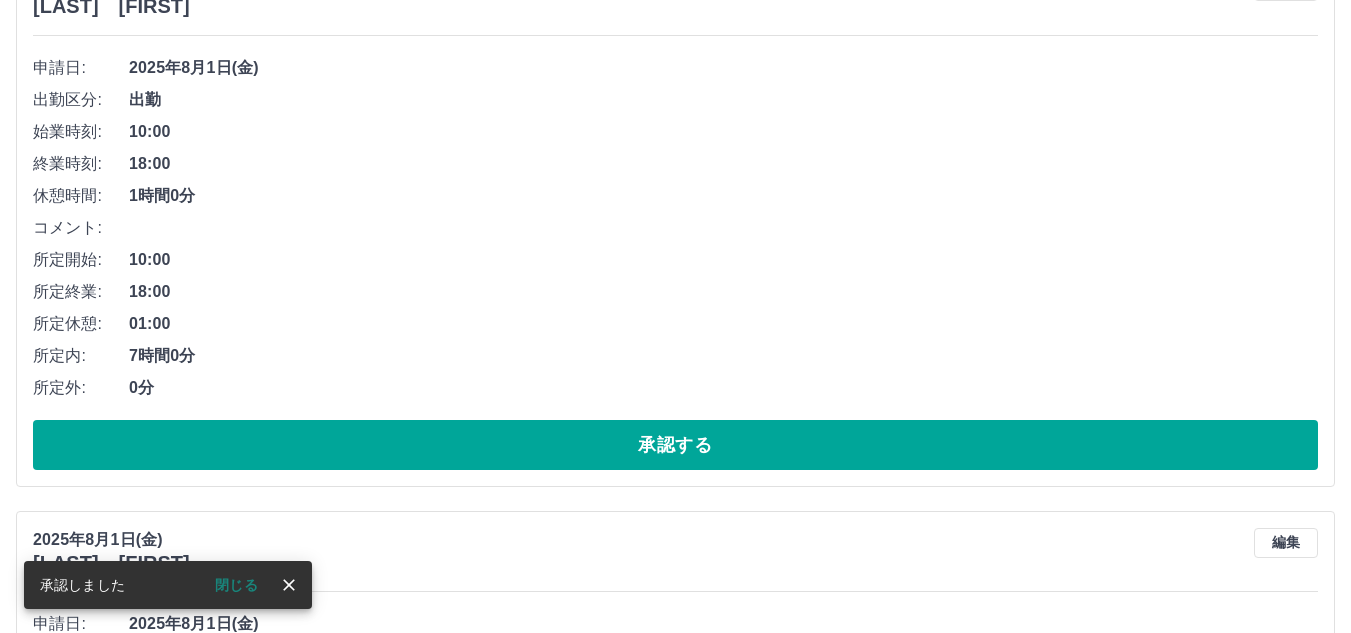 scroll, scrollTop: 1143, scrollLeft: 0, axis: vertical 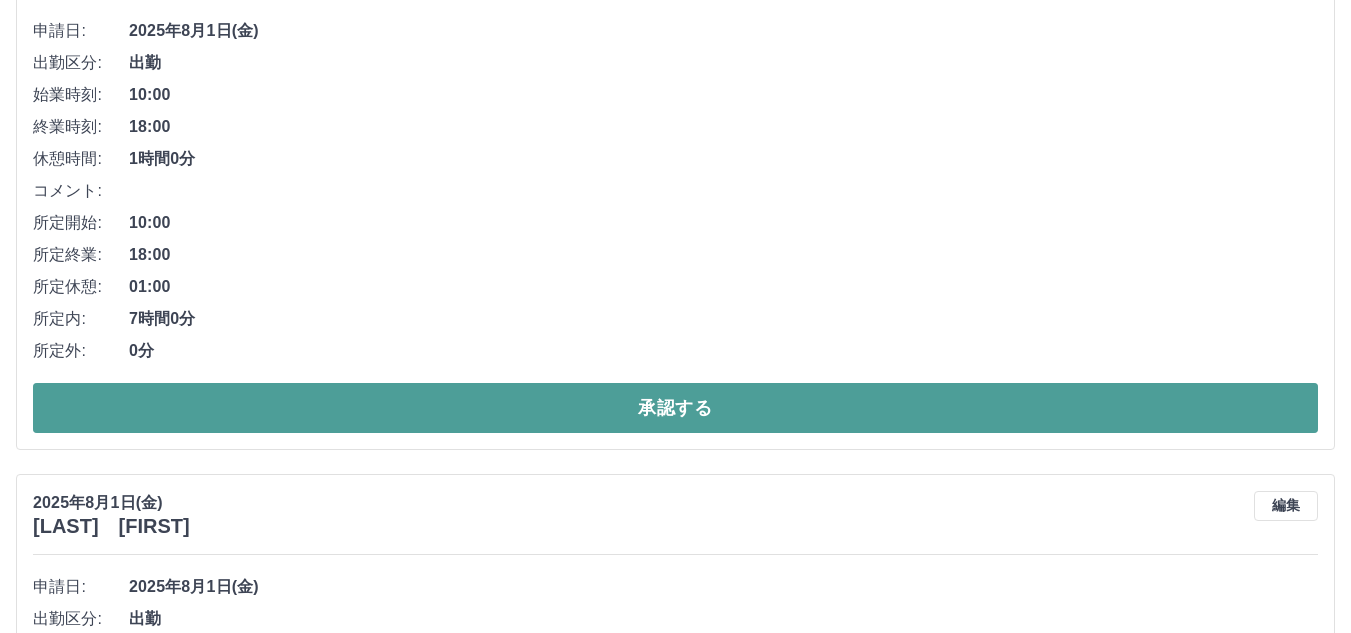 click on "承認する" at bounding box center [675, 408] 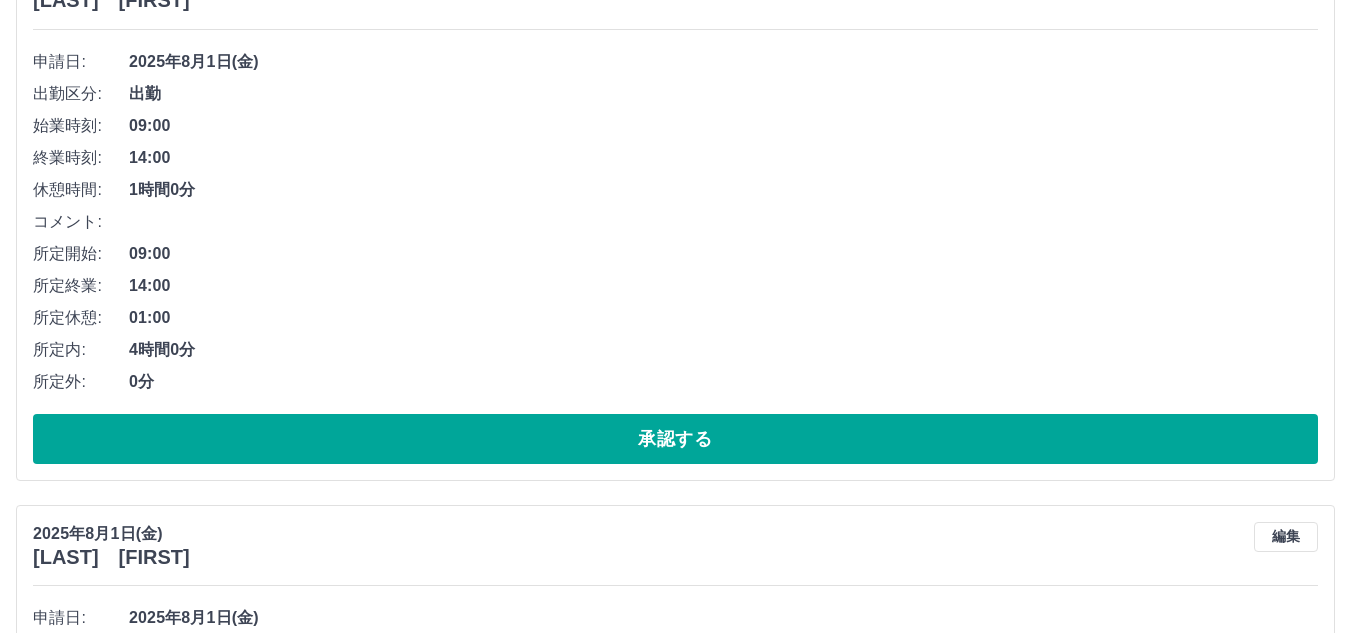 scroll, scrollTop: 1186, scrollLeft: 0, axis: vertical 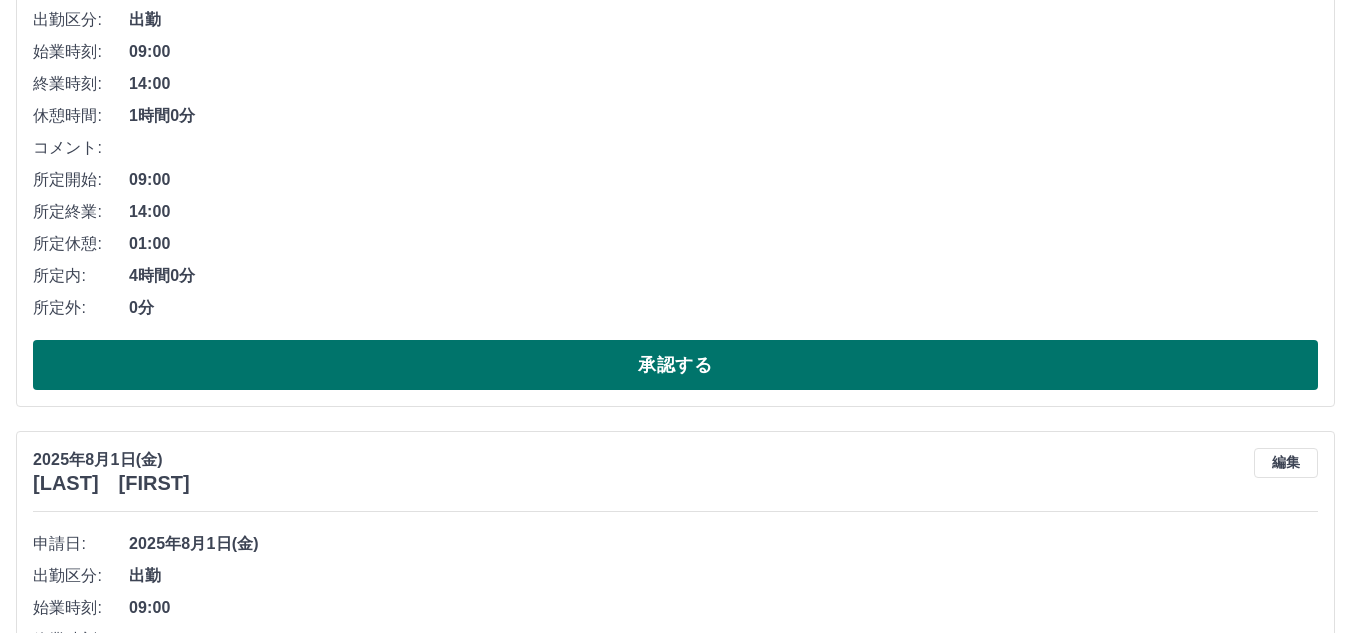 click on "承認する" at bounding box center (675, 365) 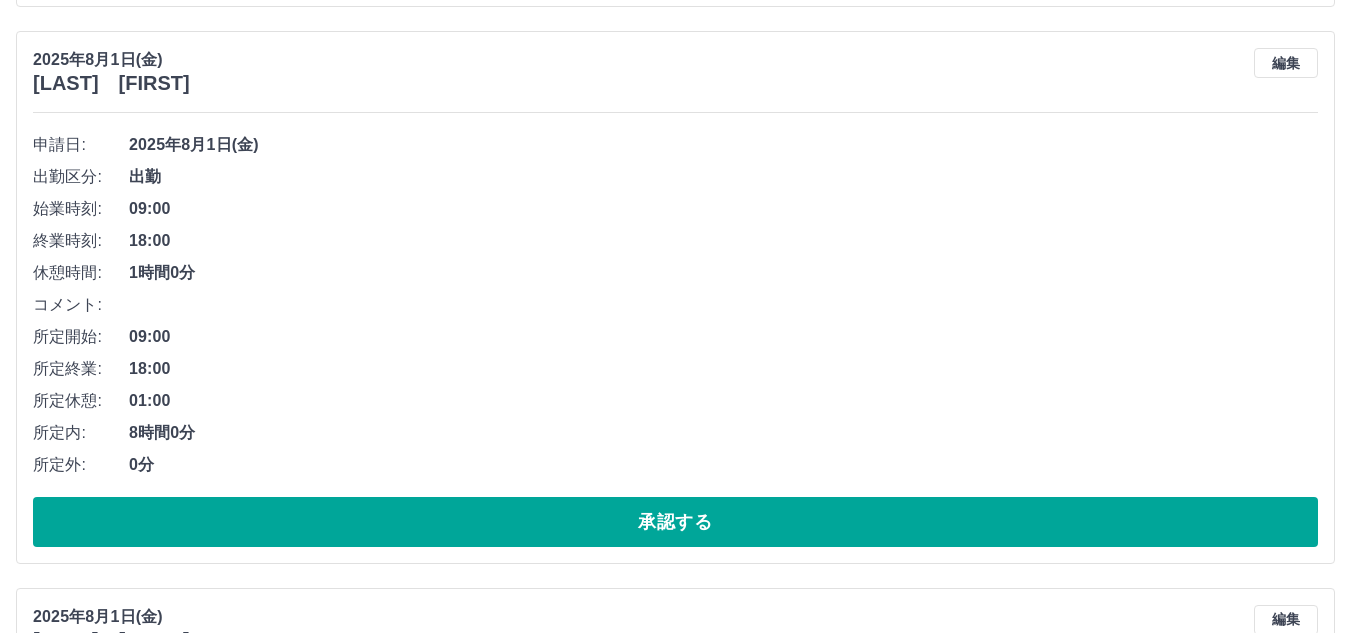 scroll, scrollTop: 1129, scrollLeft: 0, axis: vertical 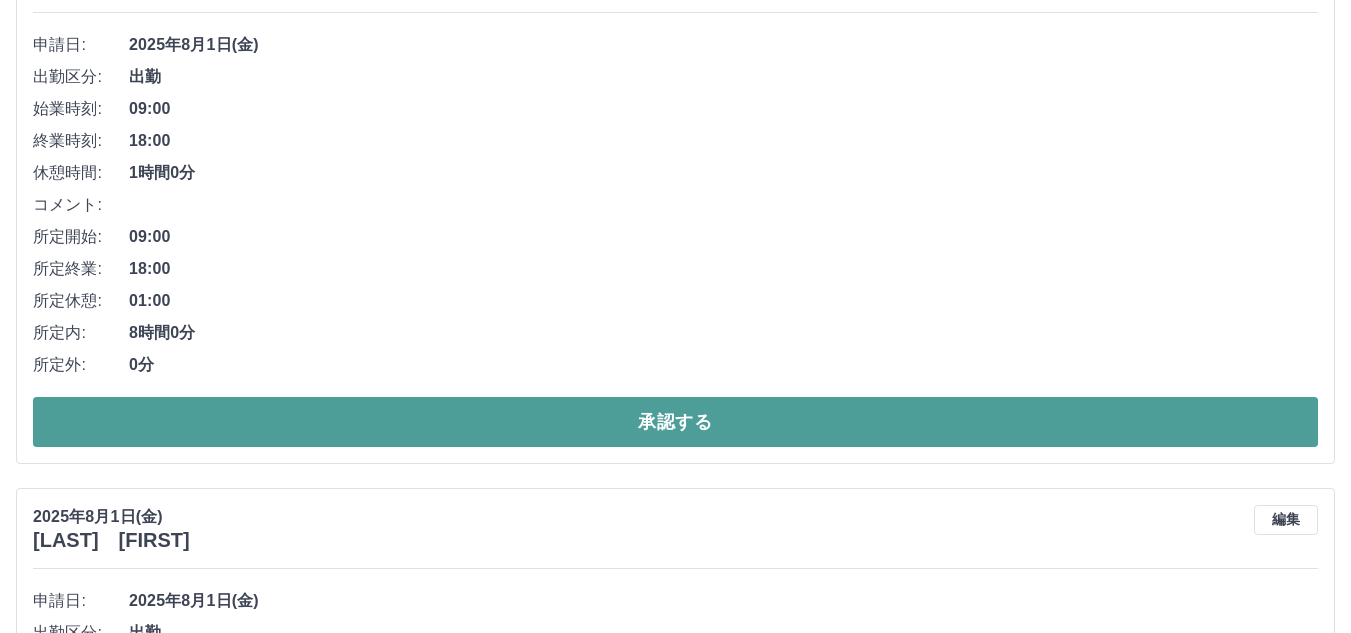 click on "承認する" at bounding box center [675, 422] 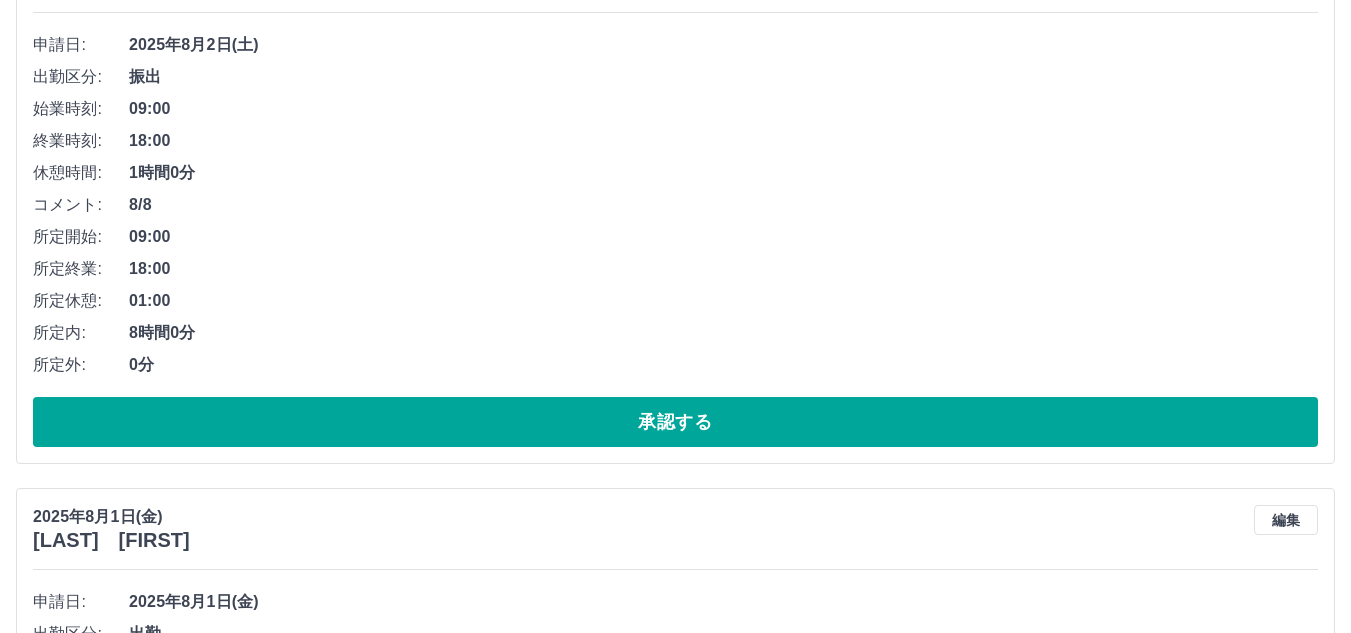 scroll, scrollTop: 972, scrollLeft: 0, axis: vertical 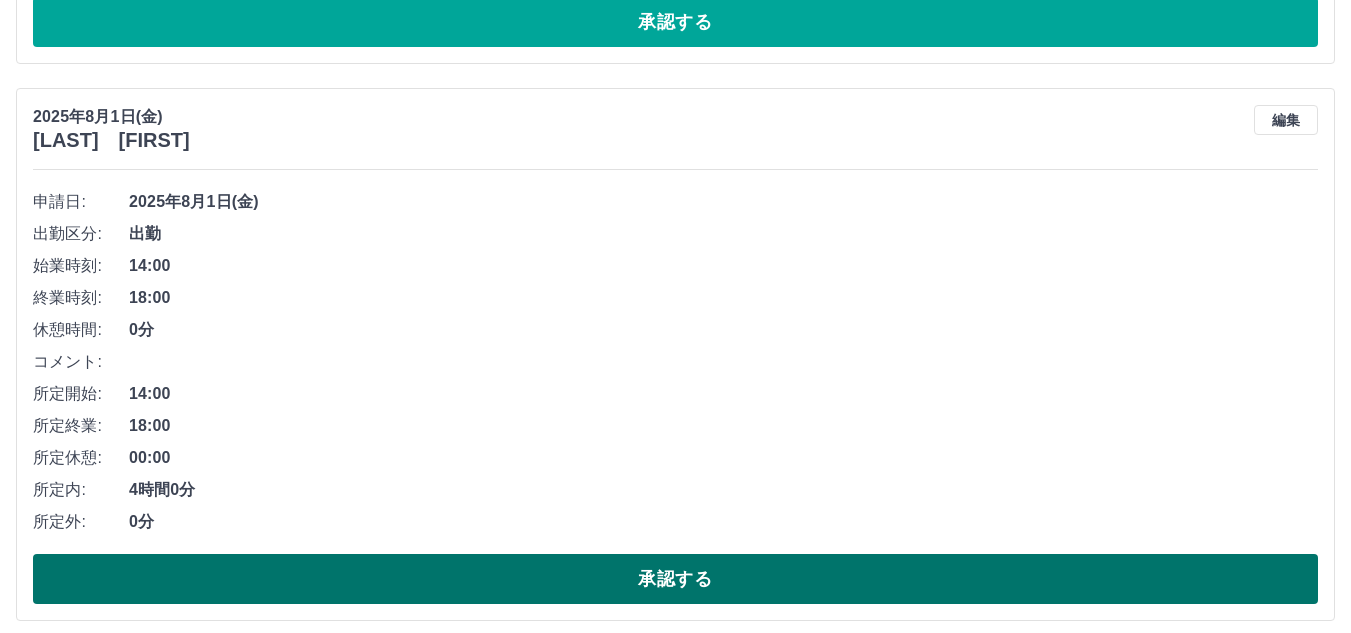 click on "承認する" at bounding box center [675, 579] 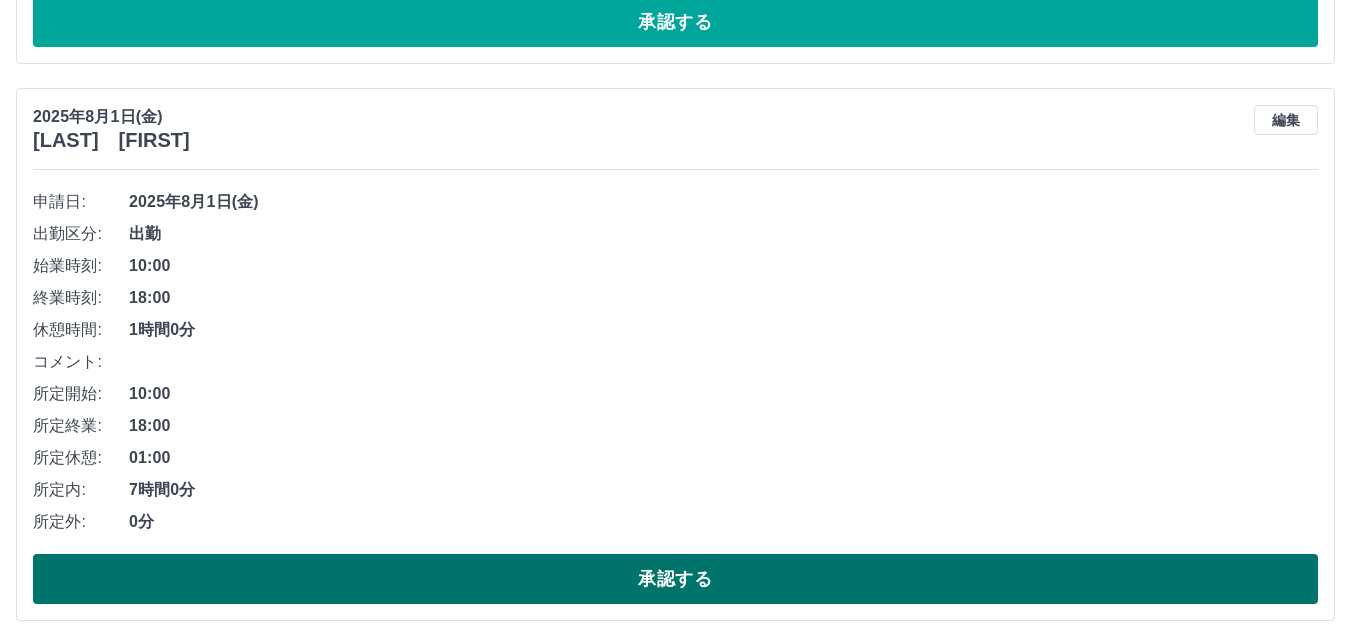 click on "承認する" at bounding box center (675, 579) 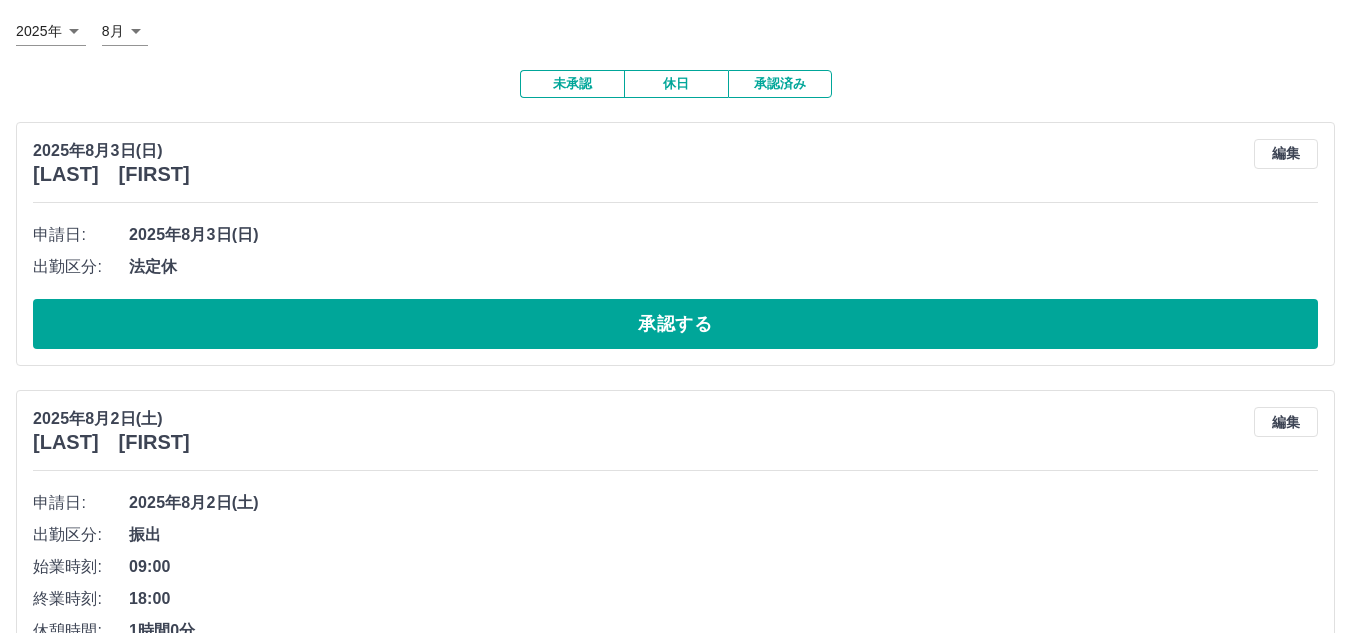 scroll, scrollTop: 0, scrollLeft: 0, axis: both 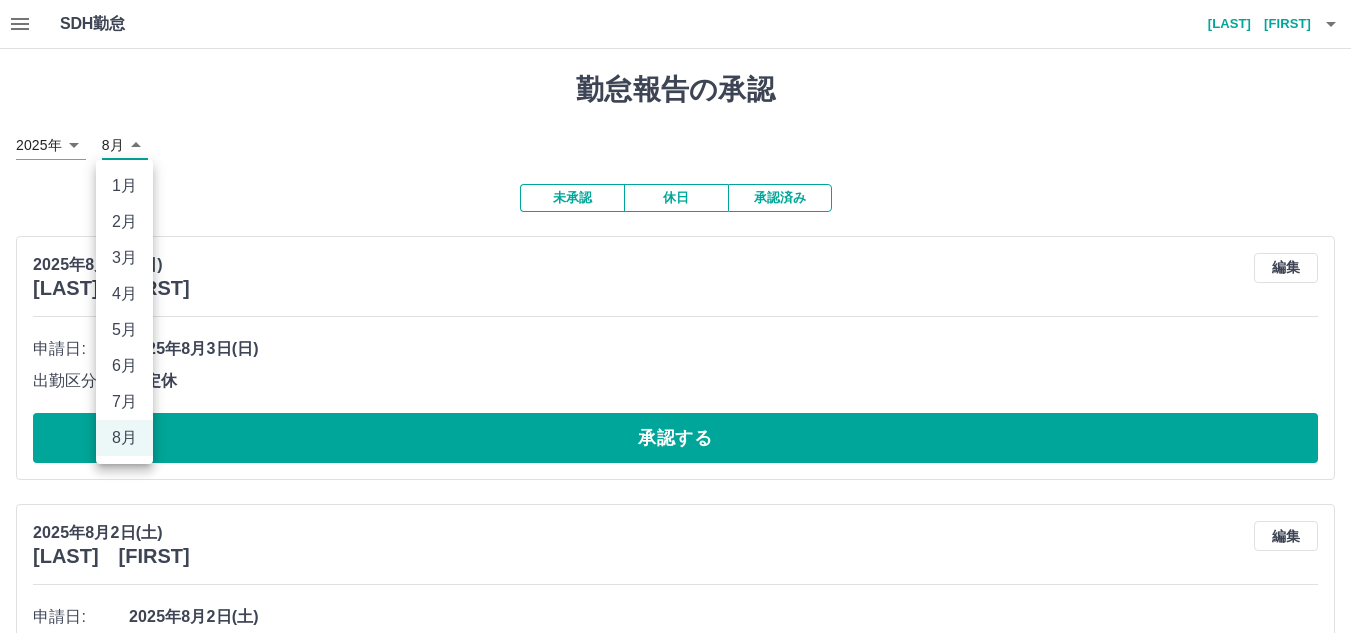click on "SDH勤怠 [LAST]　[FIRST] 勤怠報告の承認 2025年 **** 8月 * 未承認 休日 承認済み 2025年8月3日(日) [LAST]　[FIRST] 編集 申請日: 2025年8月3日(日) 出勤区分: 法定休 承認する 2025年8月2日(土) [LAST]　[FIRST] 編集 申請日: 2025年8月2日(土) 出勤区分: 振出 始業時刻: 09:00 終業時刻: 18:00 休憩時間: 1時間0分 コメント: 8/8 所定開始: 09:00 所定終業: 18:00 所定休憩: 01:00 所定内: 8時間0分 所定外: 0分 承認する SDH勤怠 1月 2月 3月 4月 5月 6月 7月 8月" at bounding box center [683, 530] 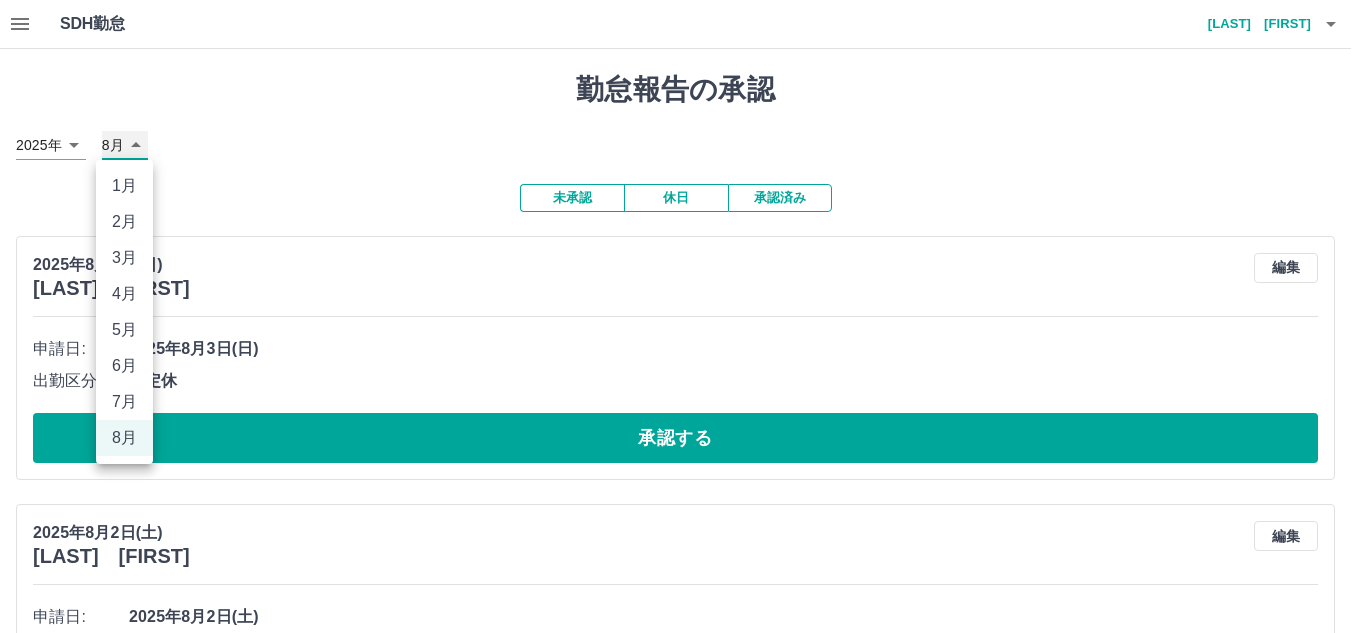type on "*" 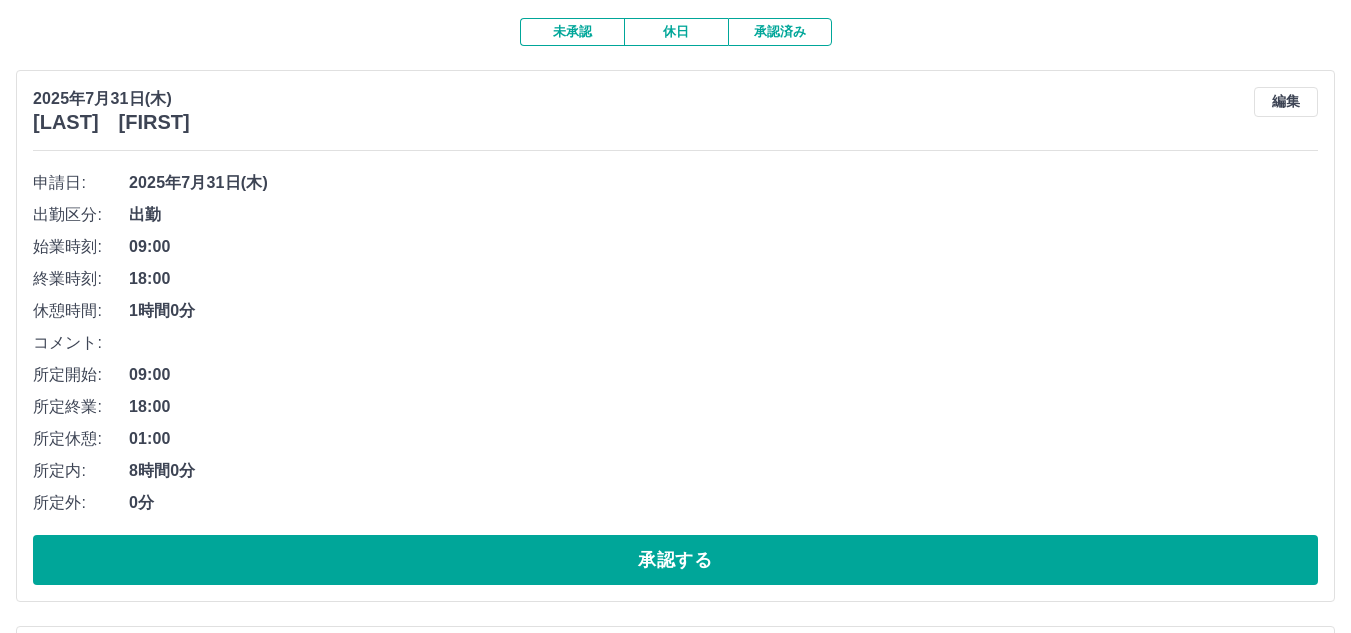 scroll, scrollTop: 200, scrollLeft: 0, axis: vertical 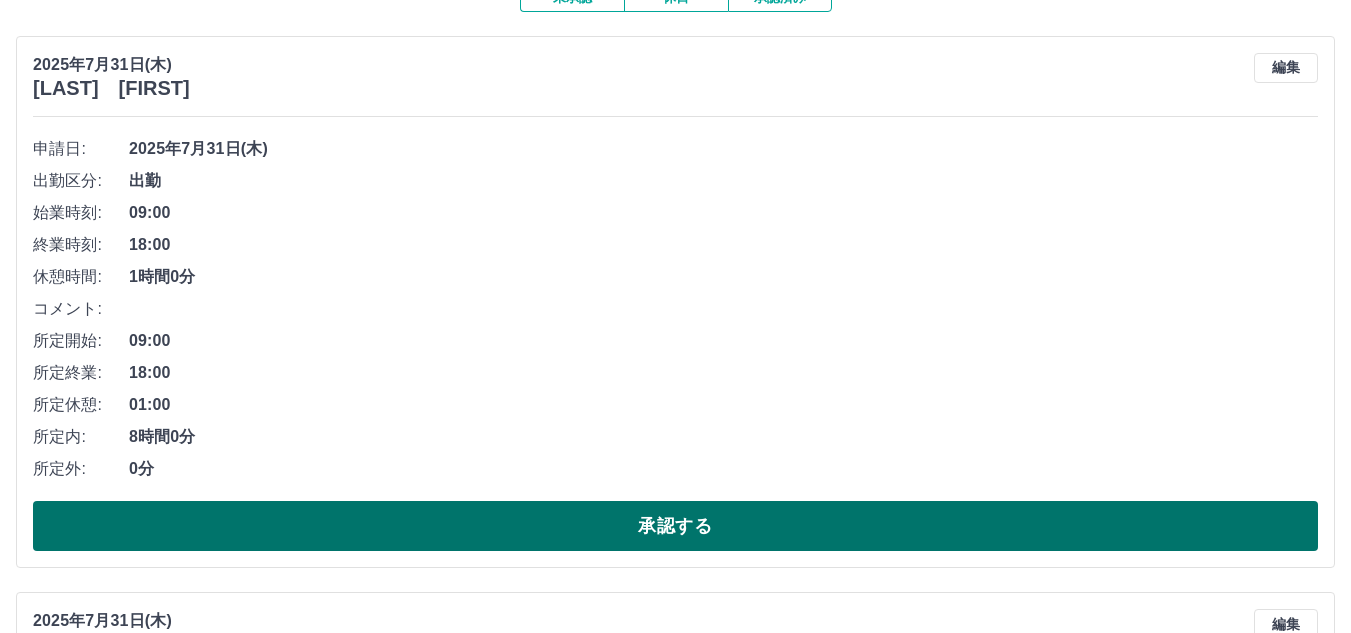 click on "承認する" at bounding box center (675, 526) 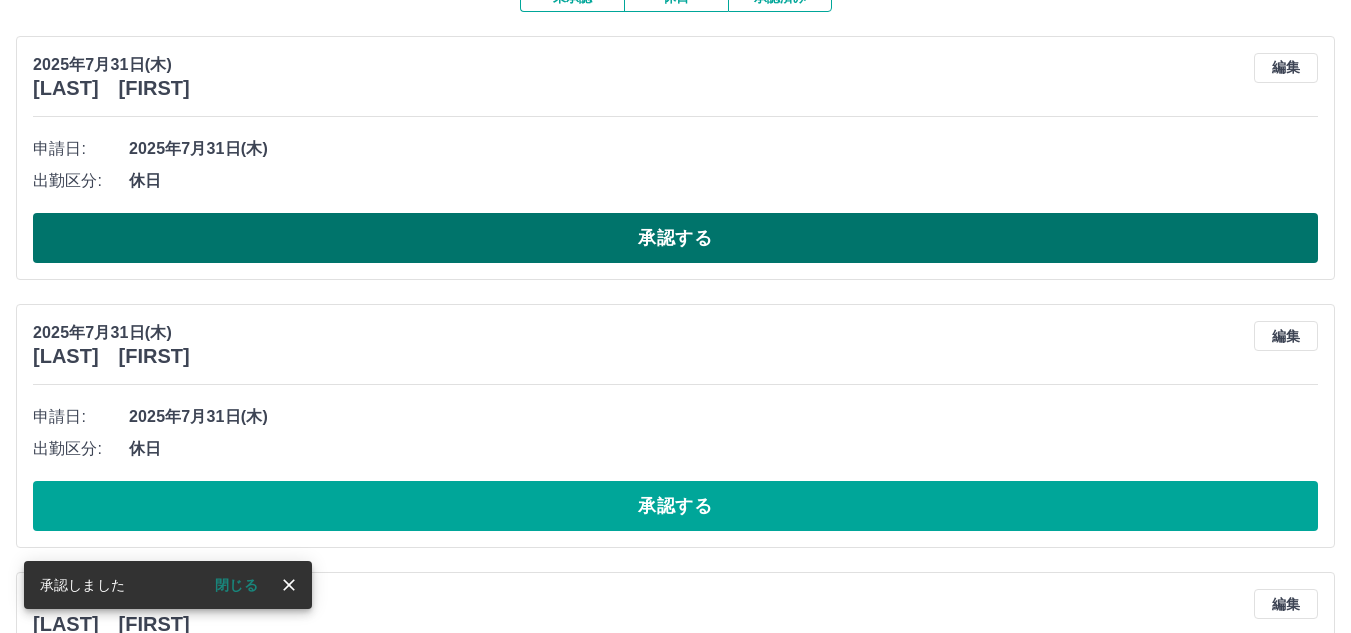 click on "承認する" at bounding box center (675, 238) 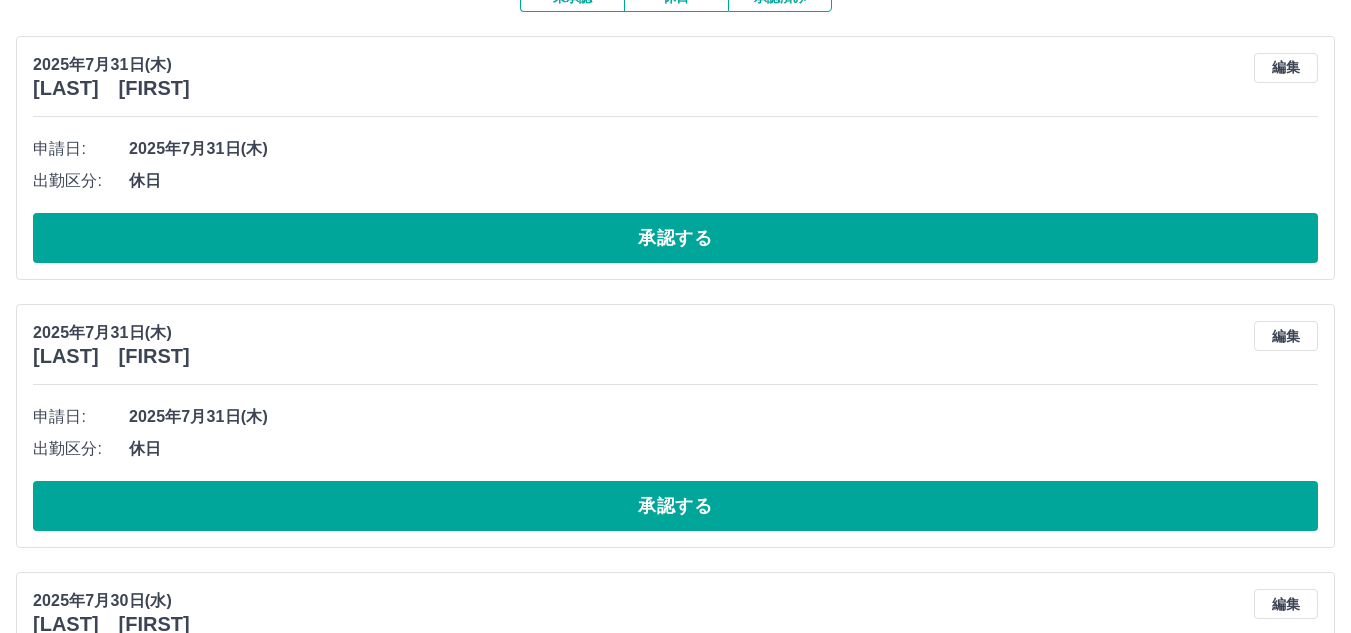 click on "承認する" at bounding box center [675, 238] 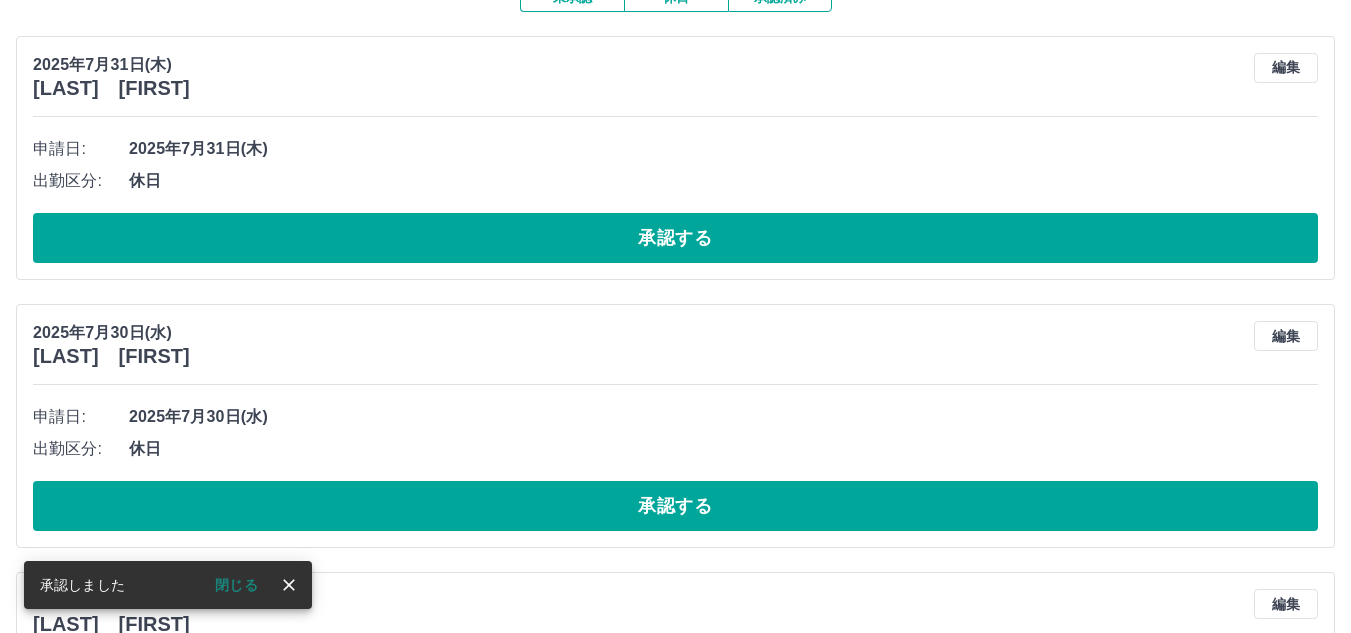 click on "承認する" at bounding box center (675, 238) 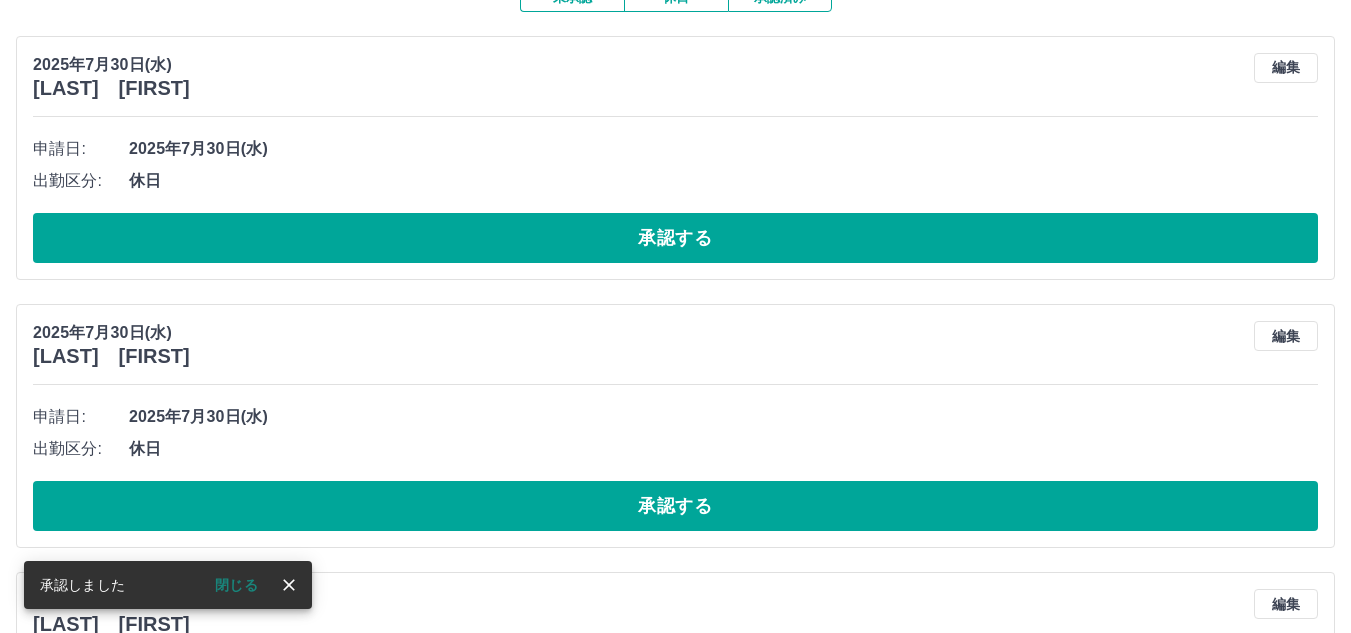 click on "承認する" at bounding box center [675, 238] 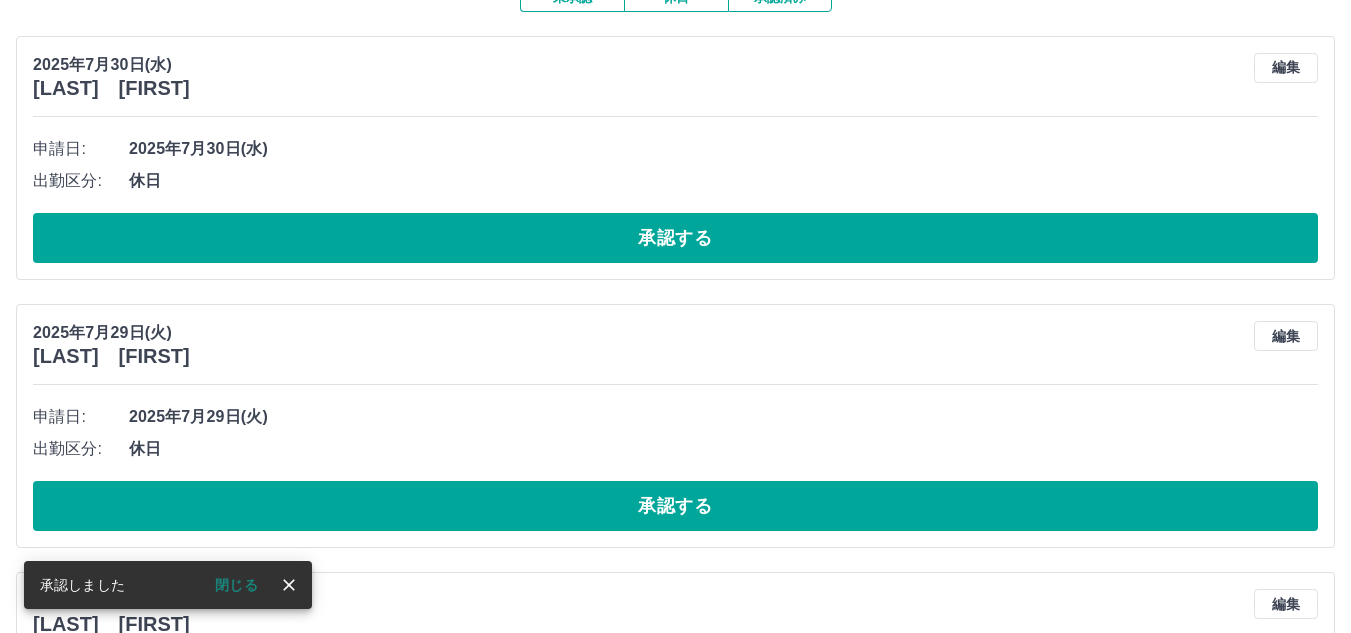 click on "承認する" at bounding box center (675, 238) 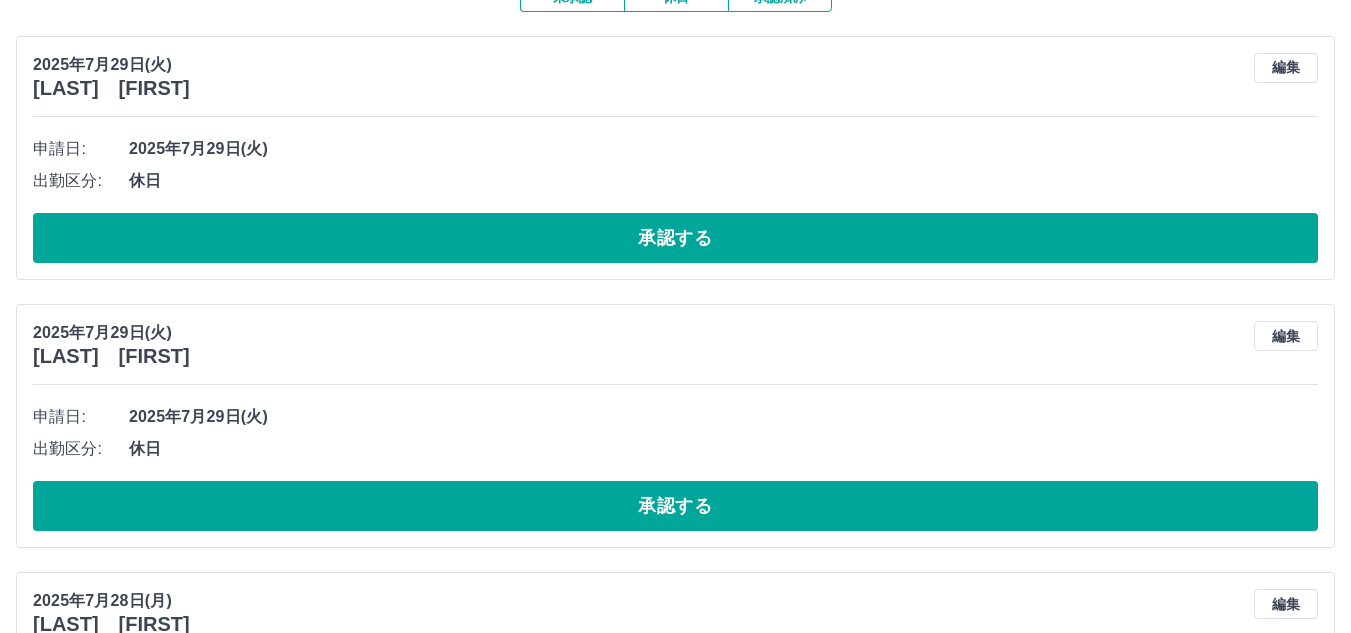 click on "承認する" at bounding box center [675, 238] 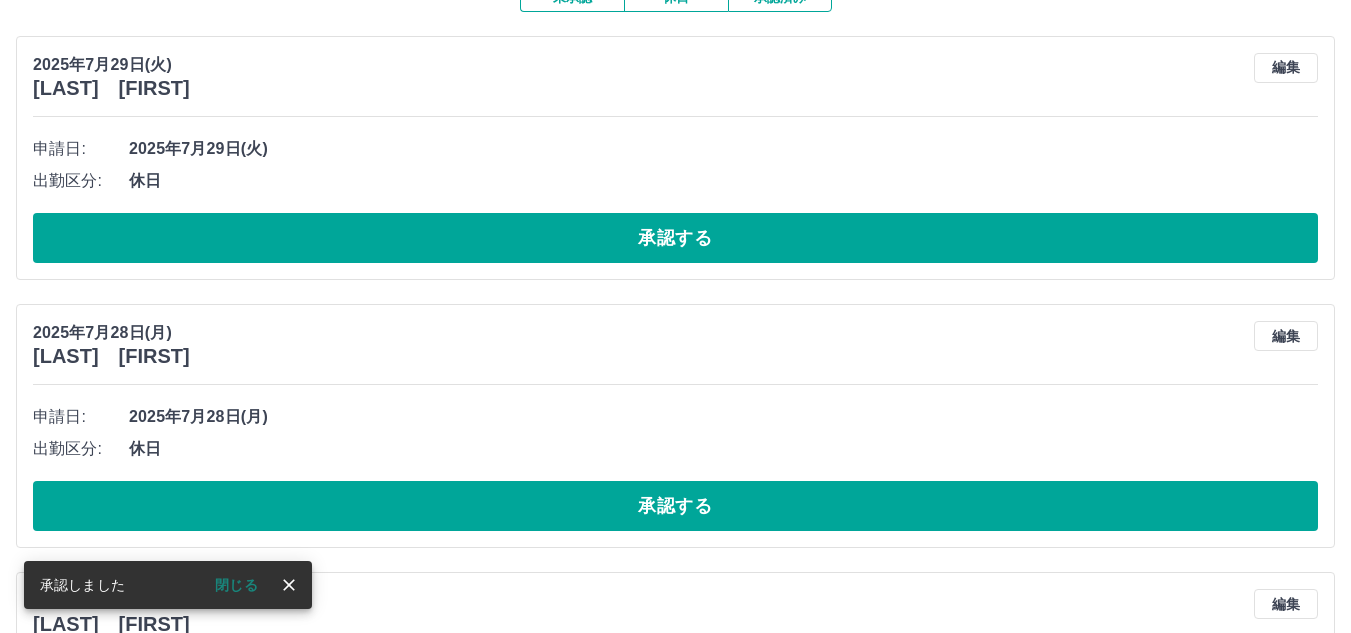 click on "承認する" at bounding box center (675, 238) 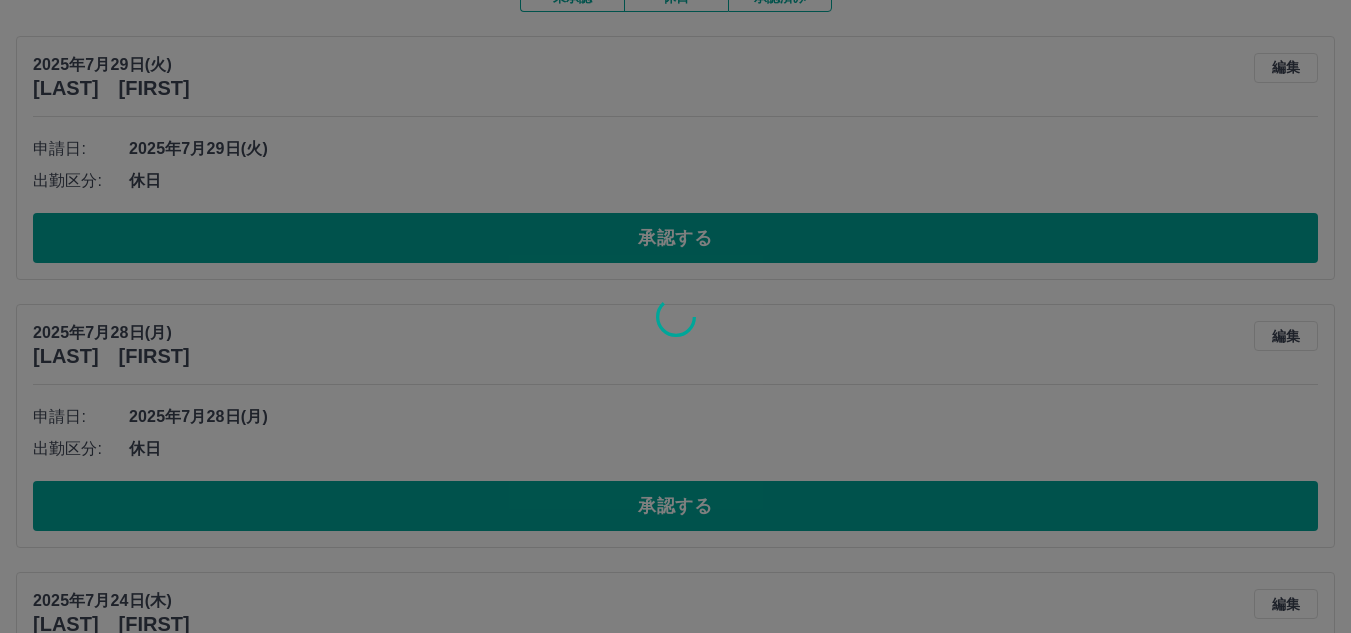 scroll, scrollTop: 140, scrollLeft: 0, axis: vertical 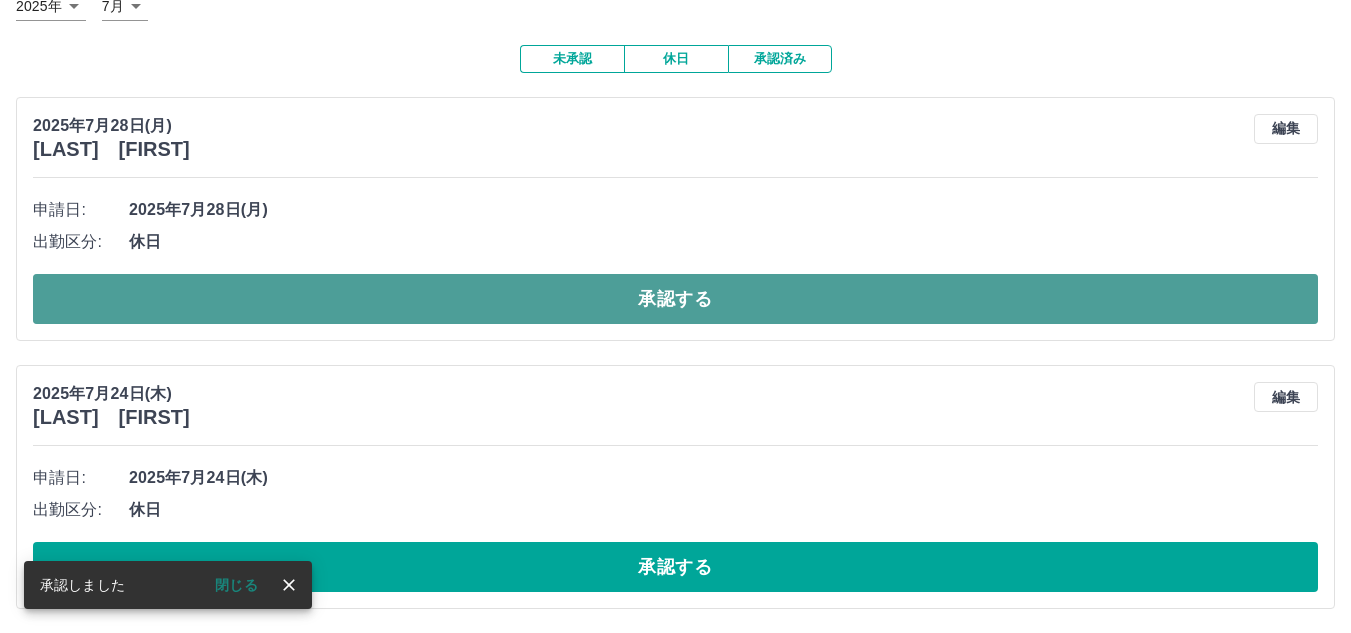 click on "承認する" at bounding box center [675, 299] 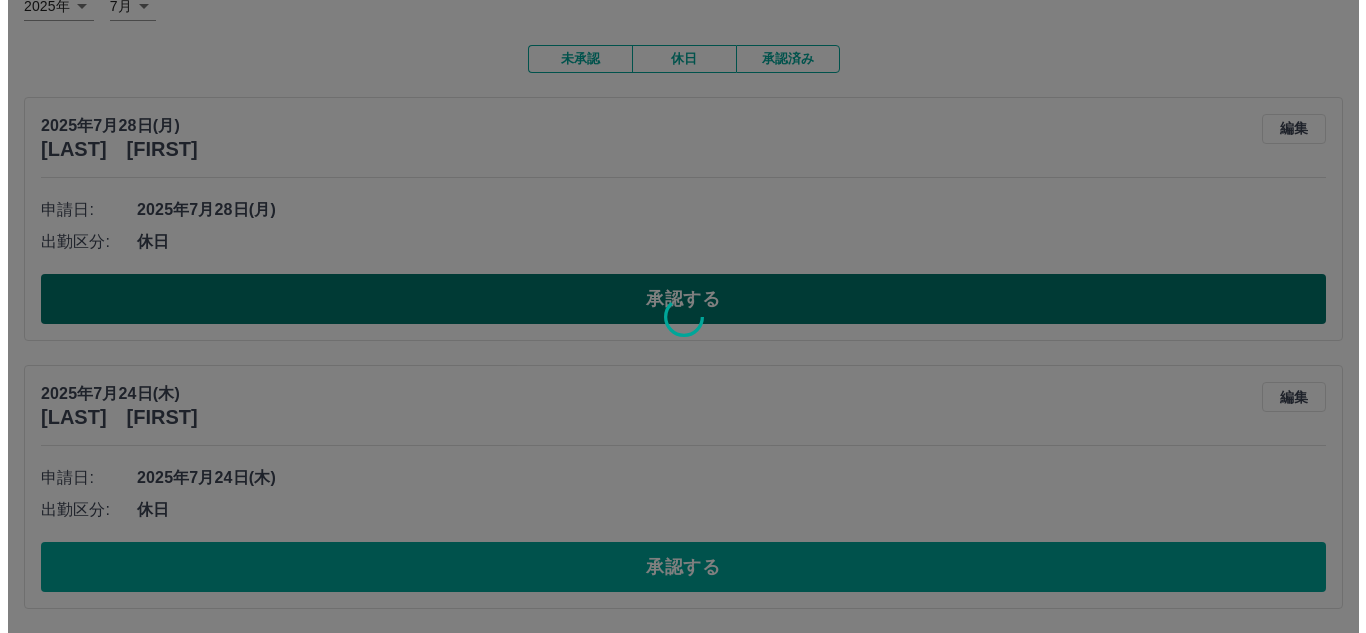 scroll, scrollTop: 0, scrollLeft: 0, axis: both 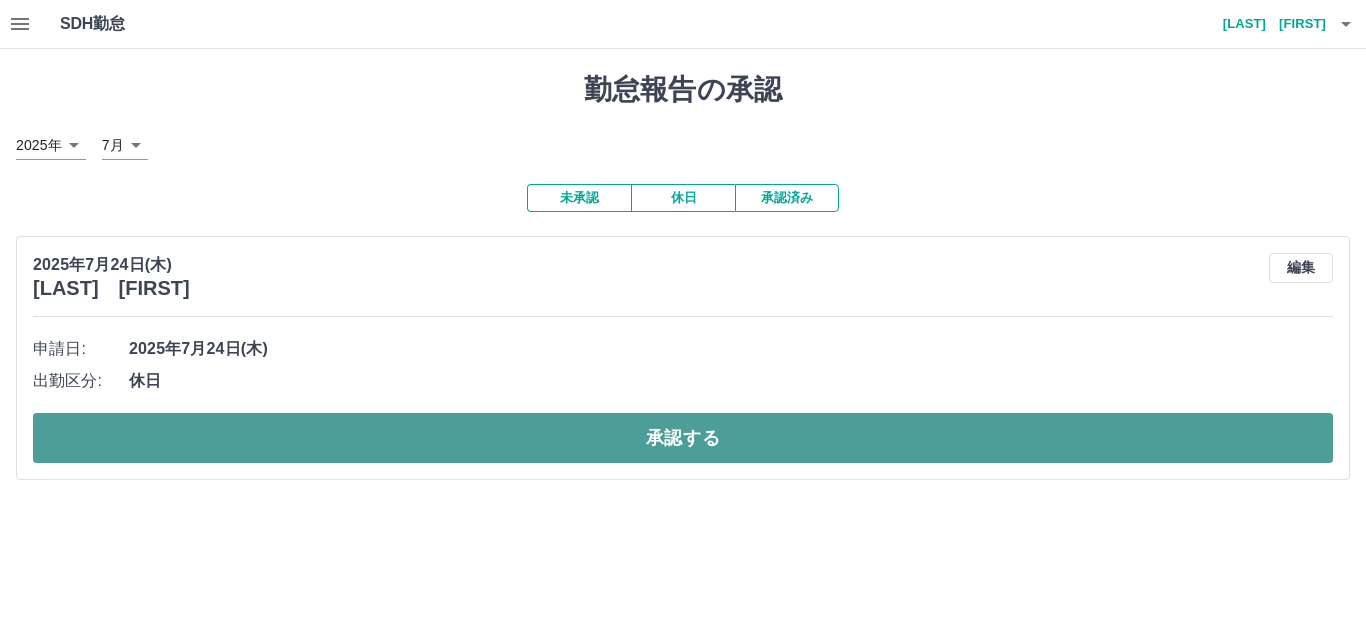 click on "承認する" at bounding box center (683, 438) 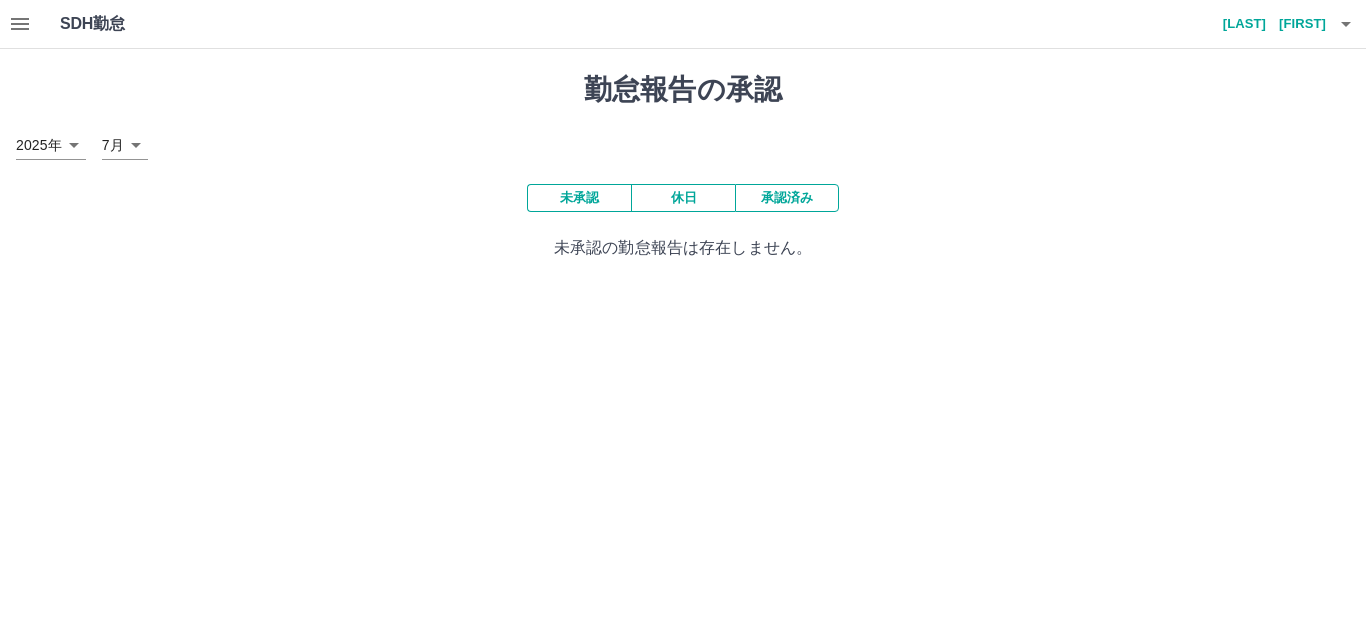 click on "SDH勤怠 [LAST]　[FIRST] 勤怠報告の承認 2025年 **** 7月 * 未承認 休日 承認済み 未承認の勤怠報告は存在しません。 SDH勤怠" at bounding box center (683, 142) 